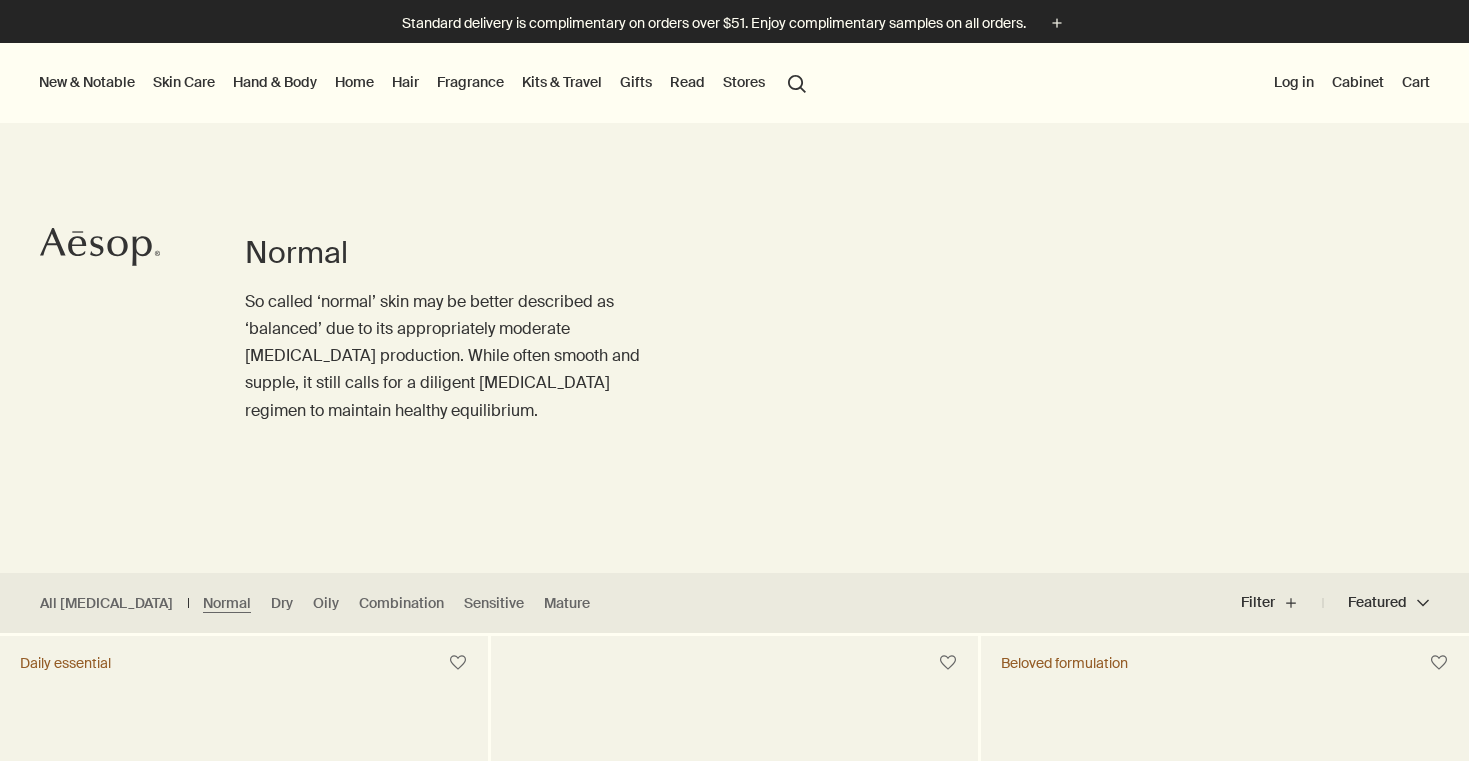 scroll, scrollTop: 0, scrollLeft: 0, axis: both 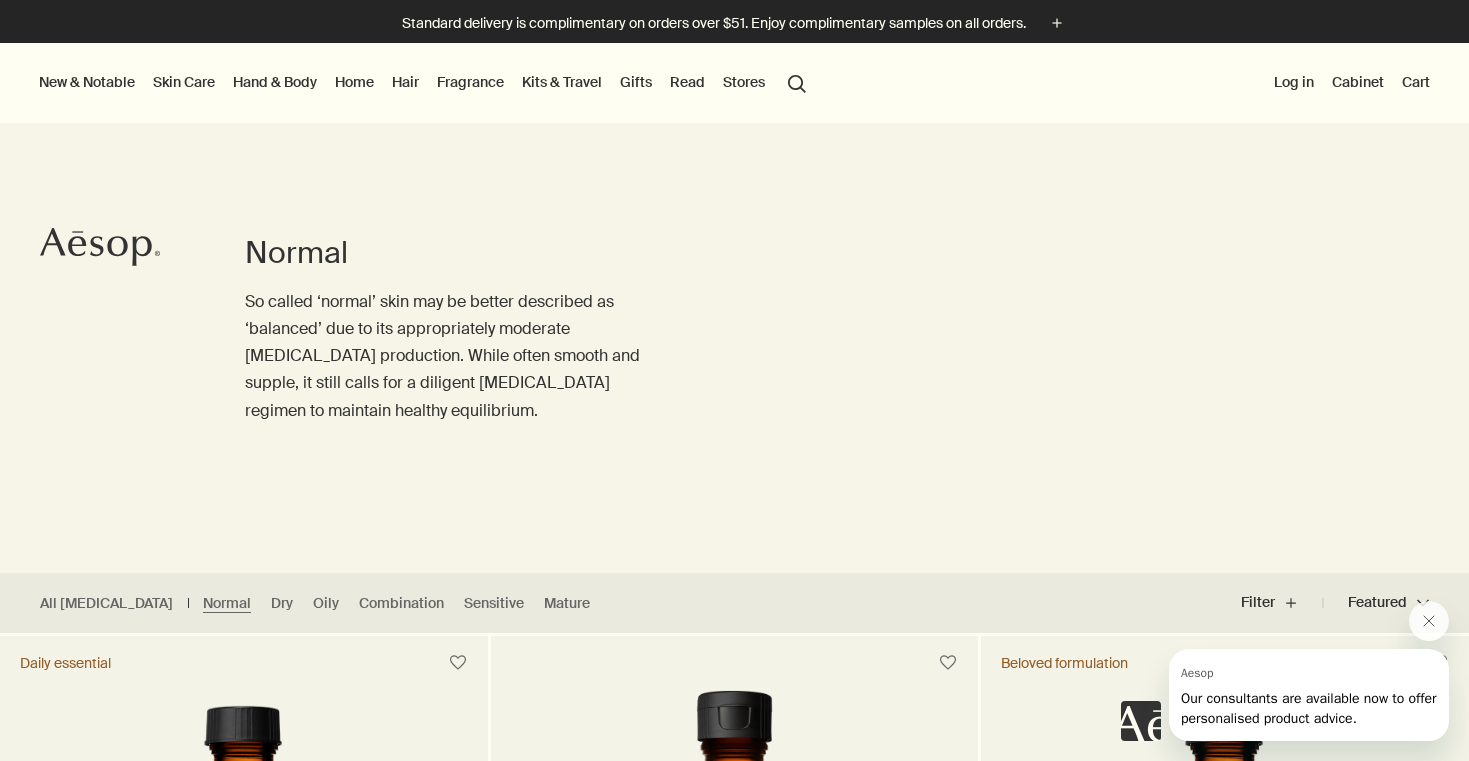 click on "Skin Care" at bounding box center (184, 82) 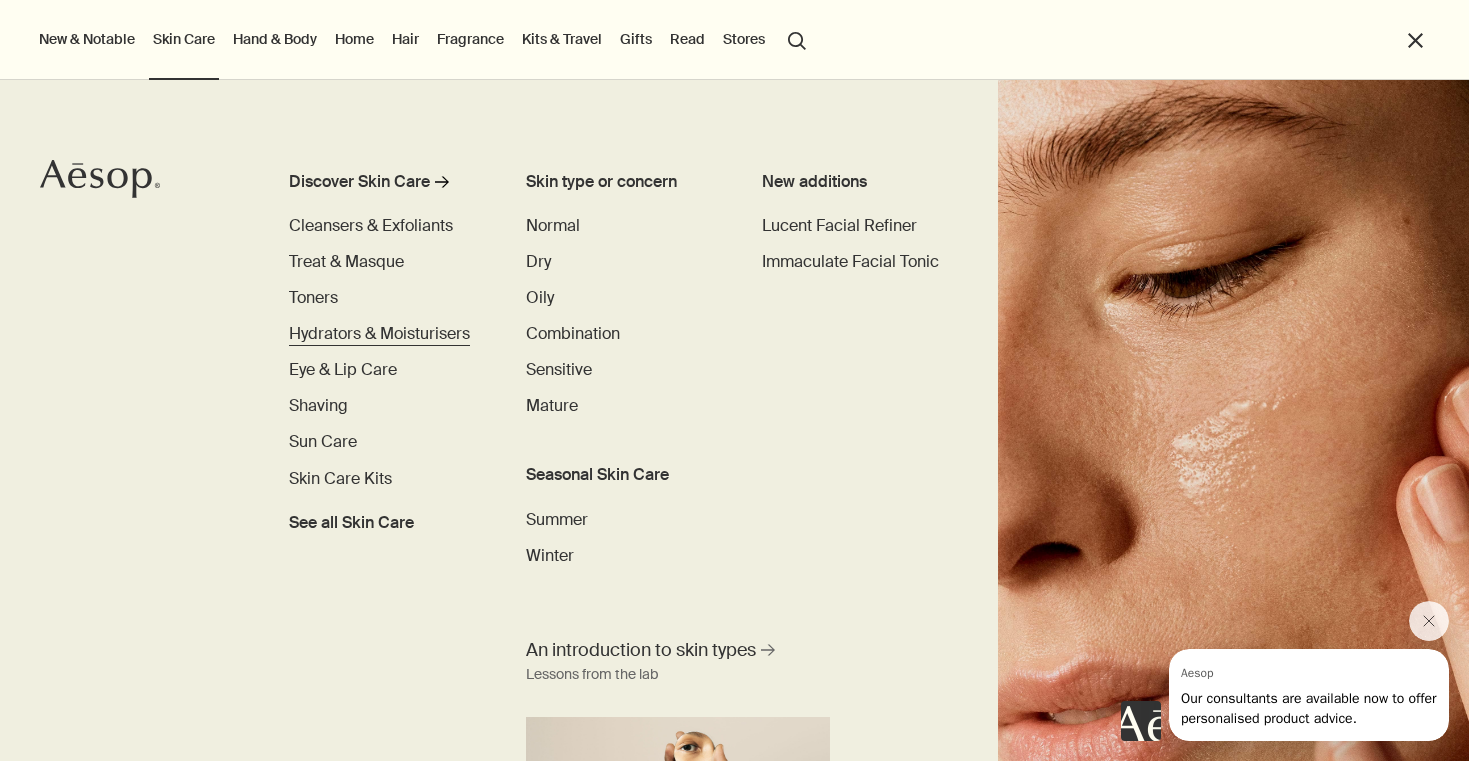 click on "Hydrators & Moisturisers" at bounding box center [379, 333] 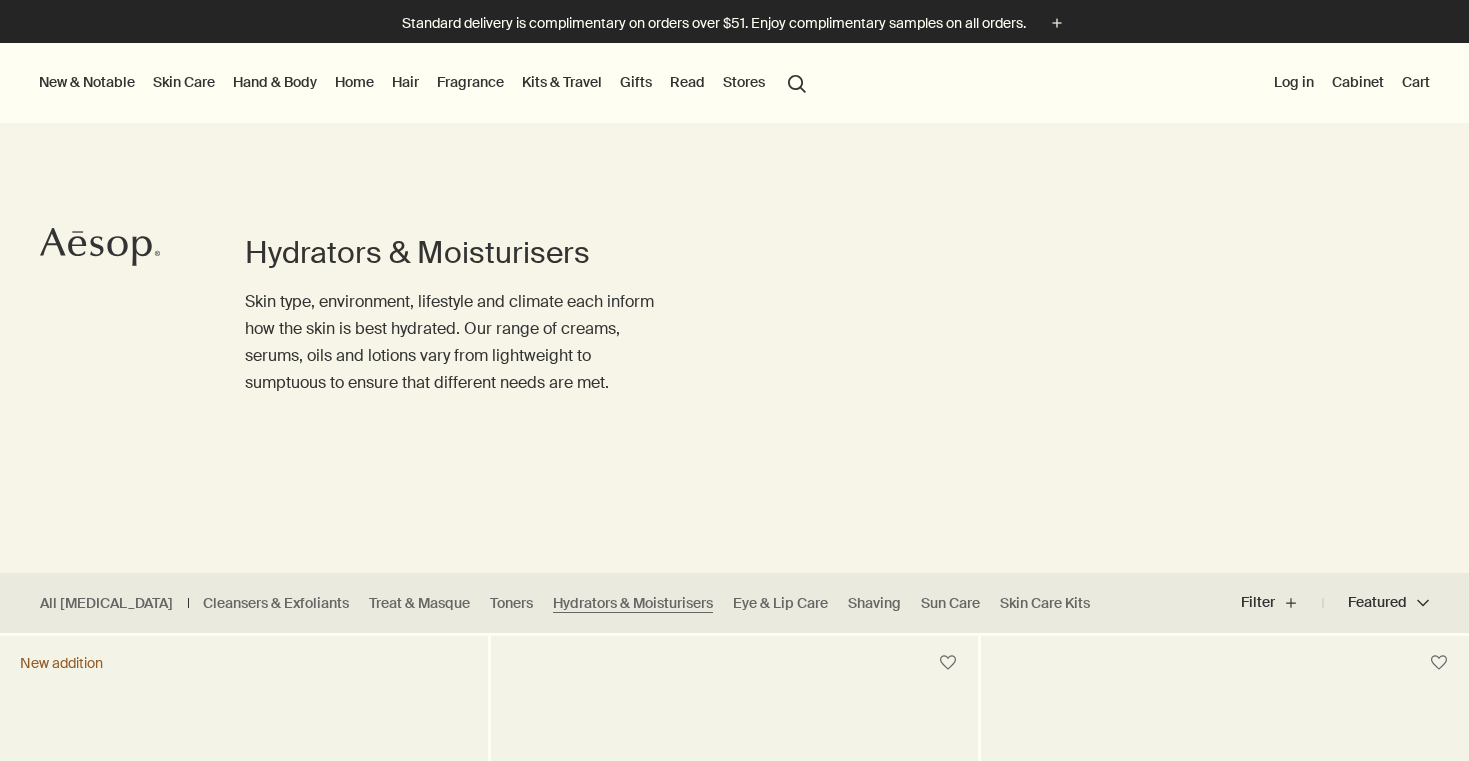 scroll, scrollTop: 0, scrollLeft: 0, axis: both 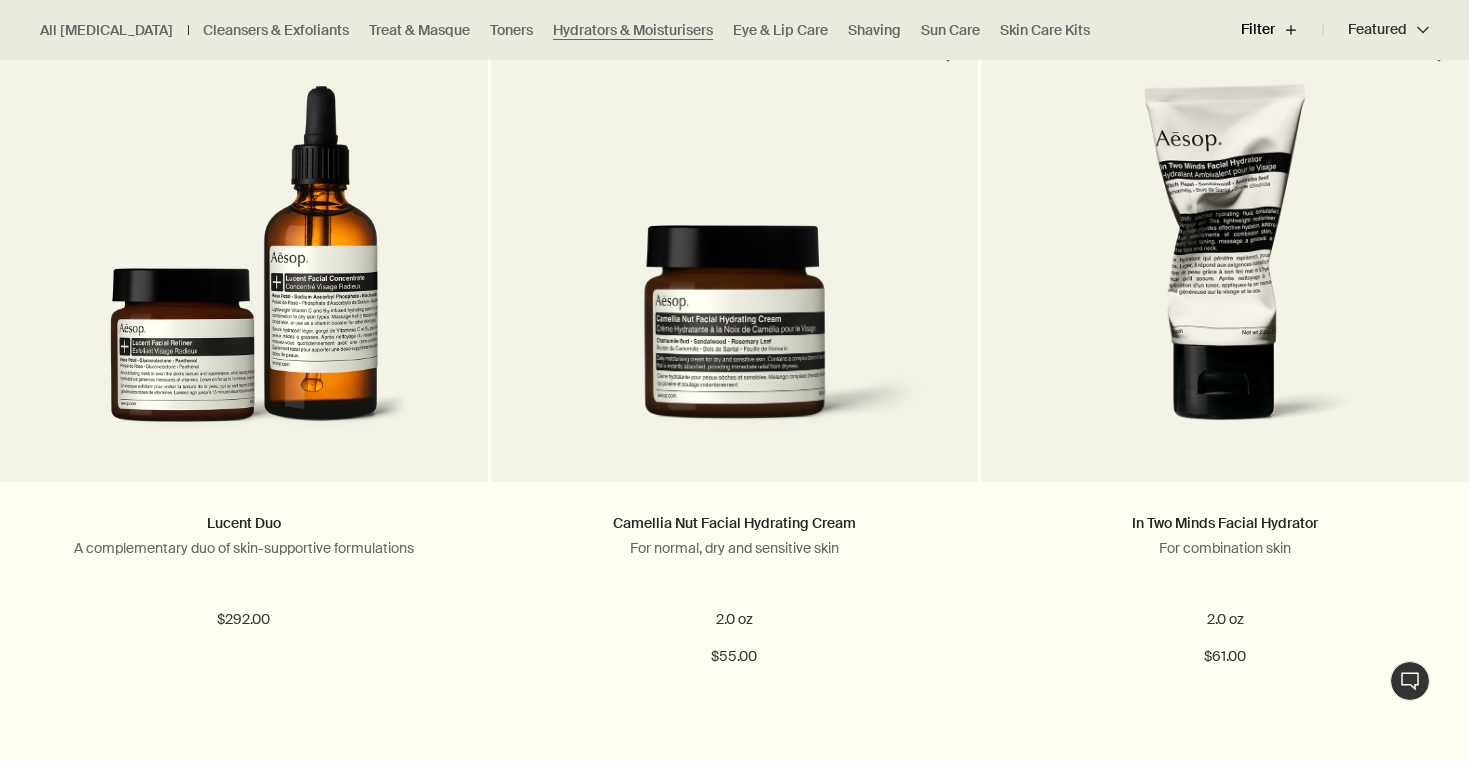 click on "Filter plus" at bounding box center (1282, 30) 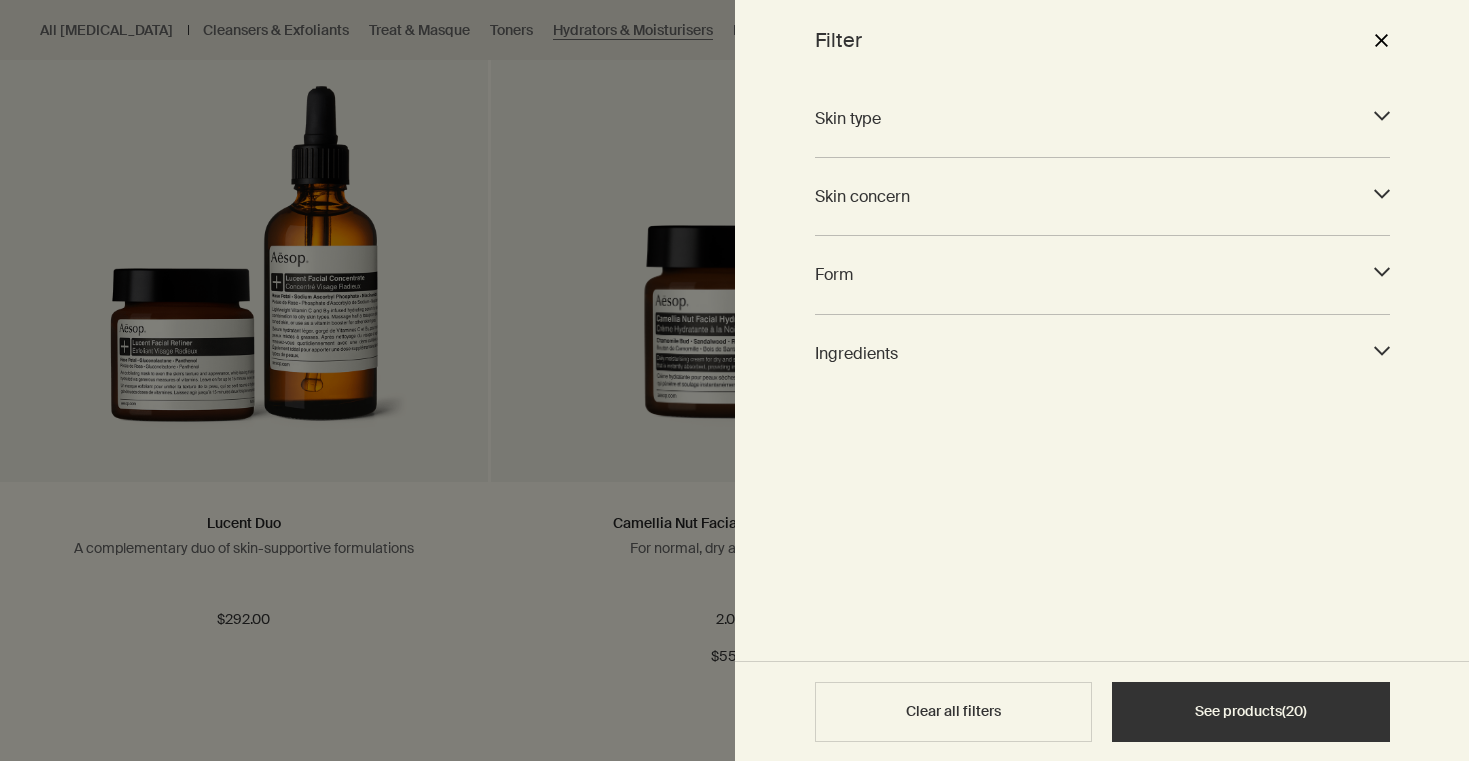 click on "close" at bounding box center (1380, 40) 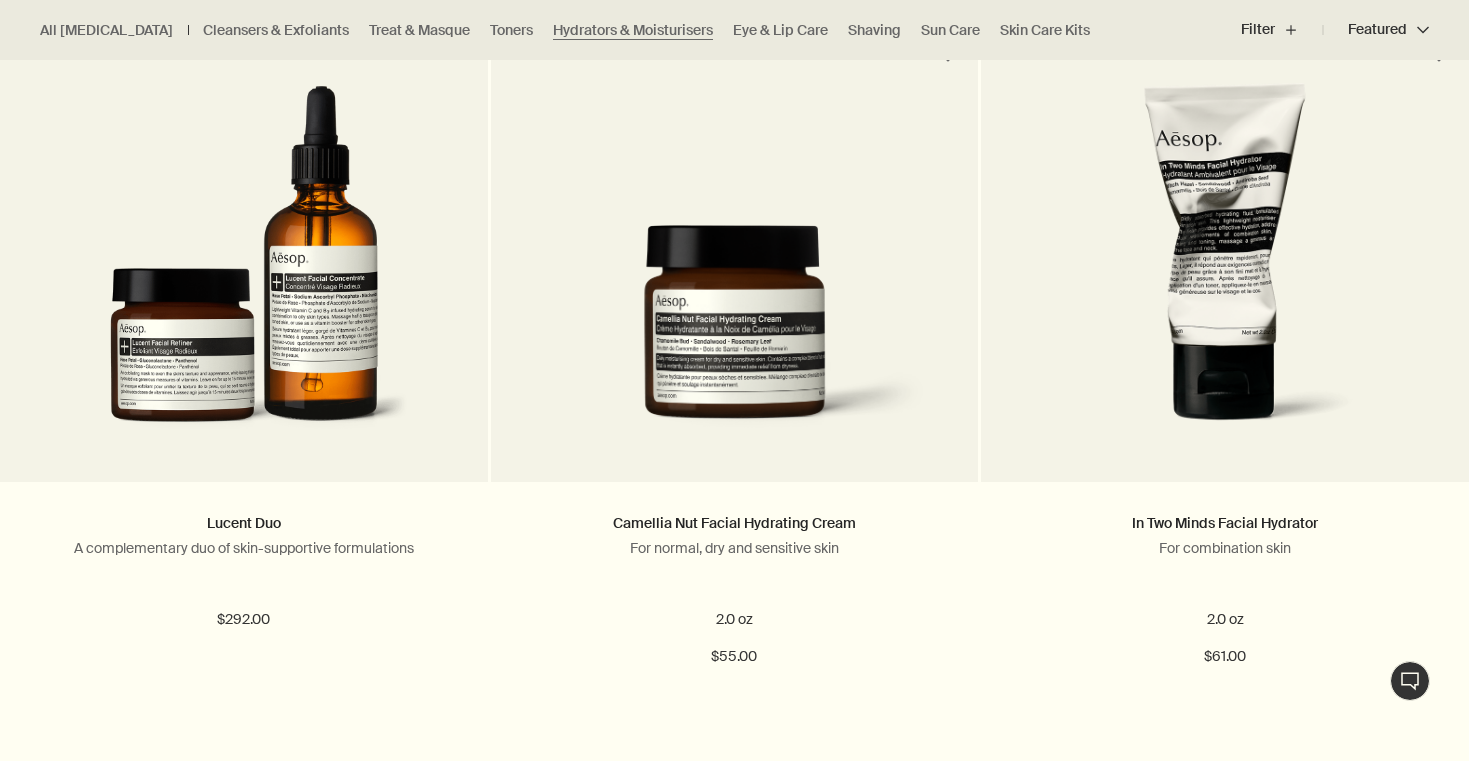 click on "Featured Featured chevron" at bounding box center [1376, 30] 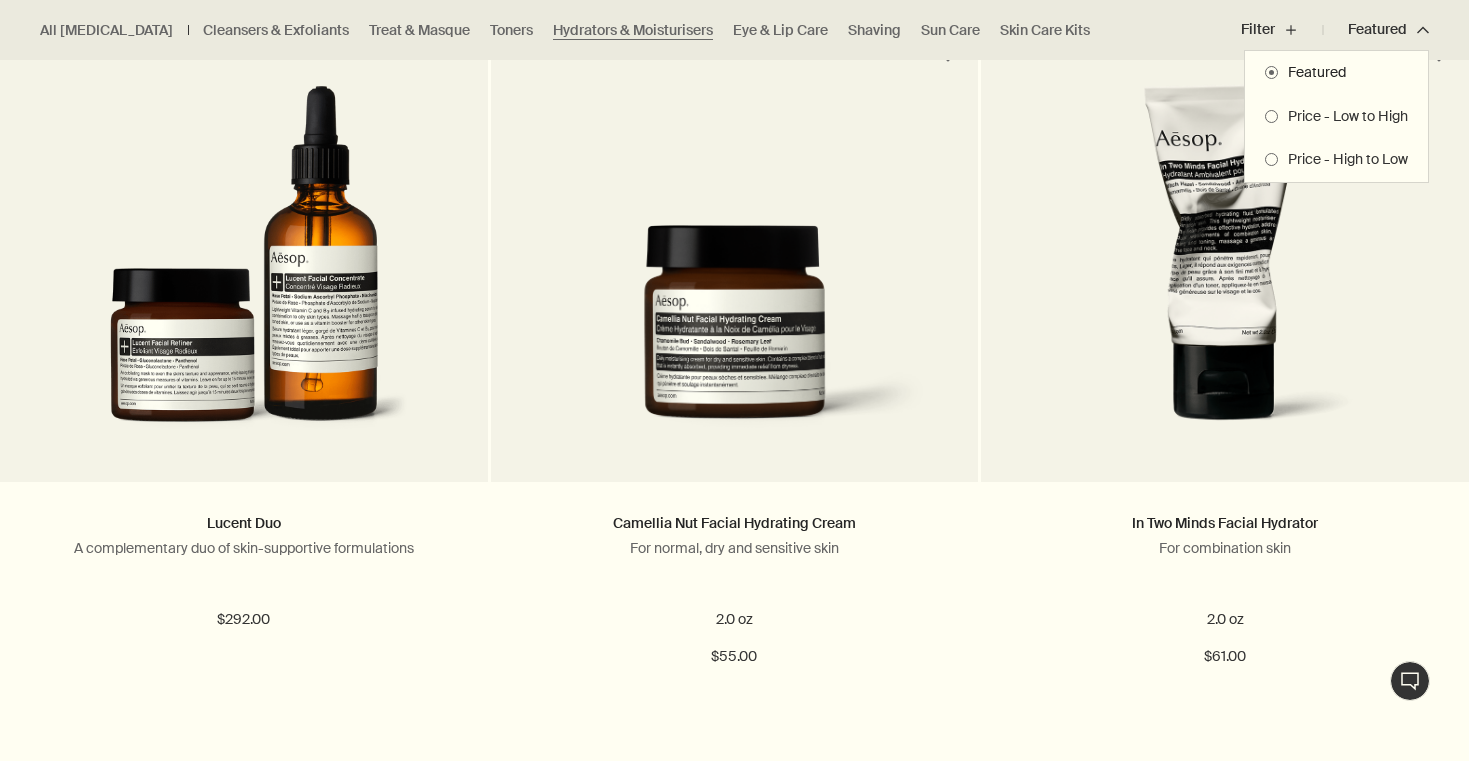 click on "Price - Low to High" at bounding box center (1343, 117) 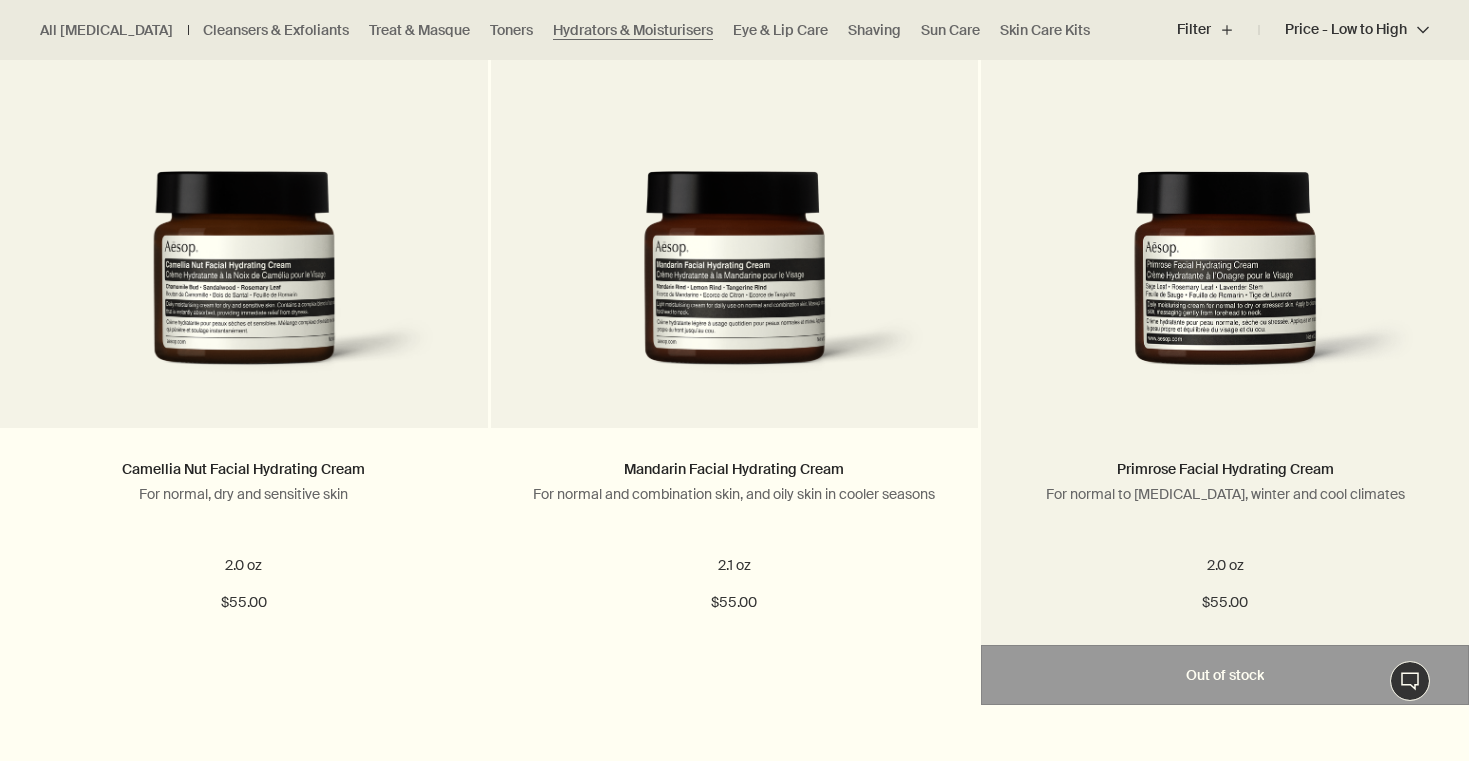 scroll, scrollTop: 664, scrollLeft: 0, axis: vertical 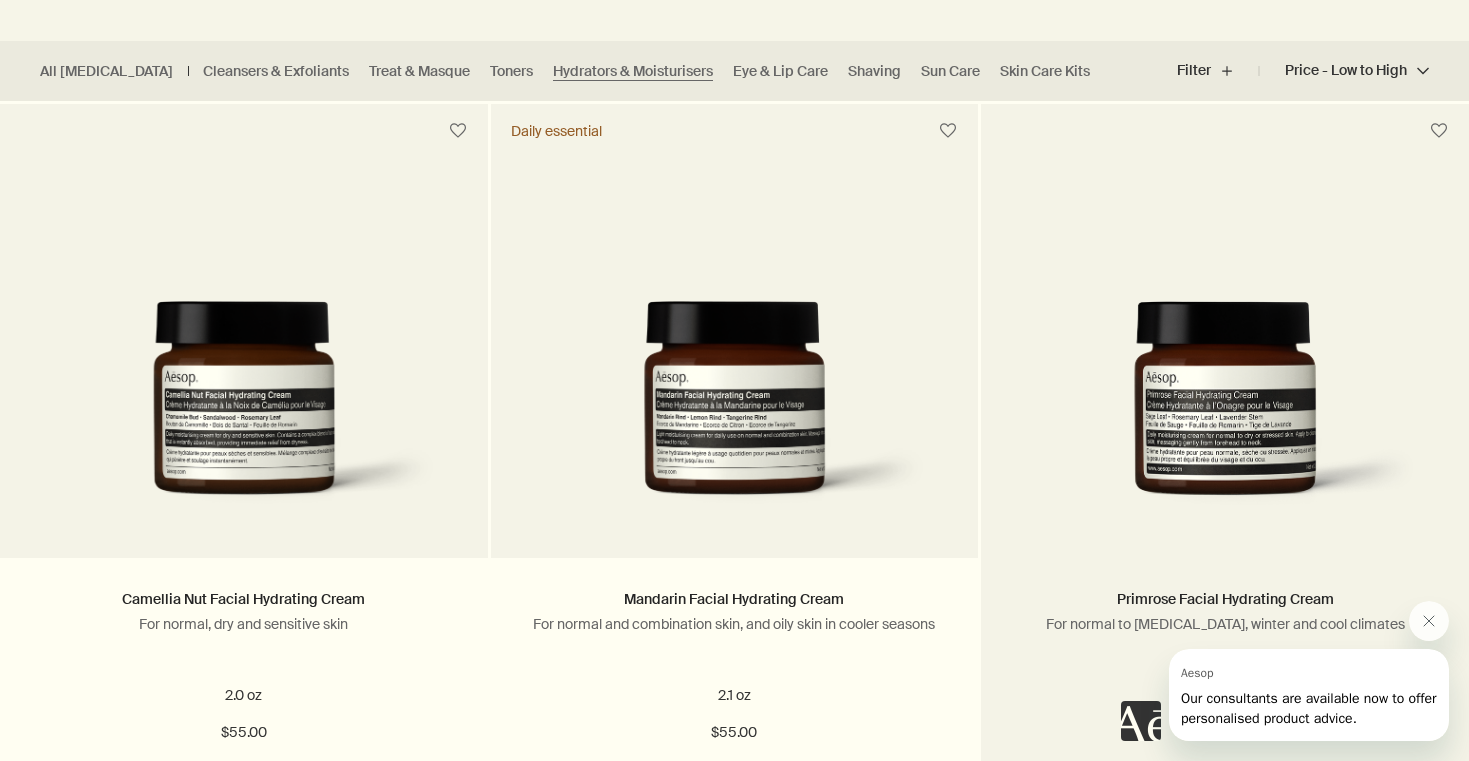click at bounding box center [1225, 414] 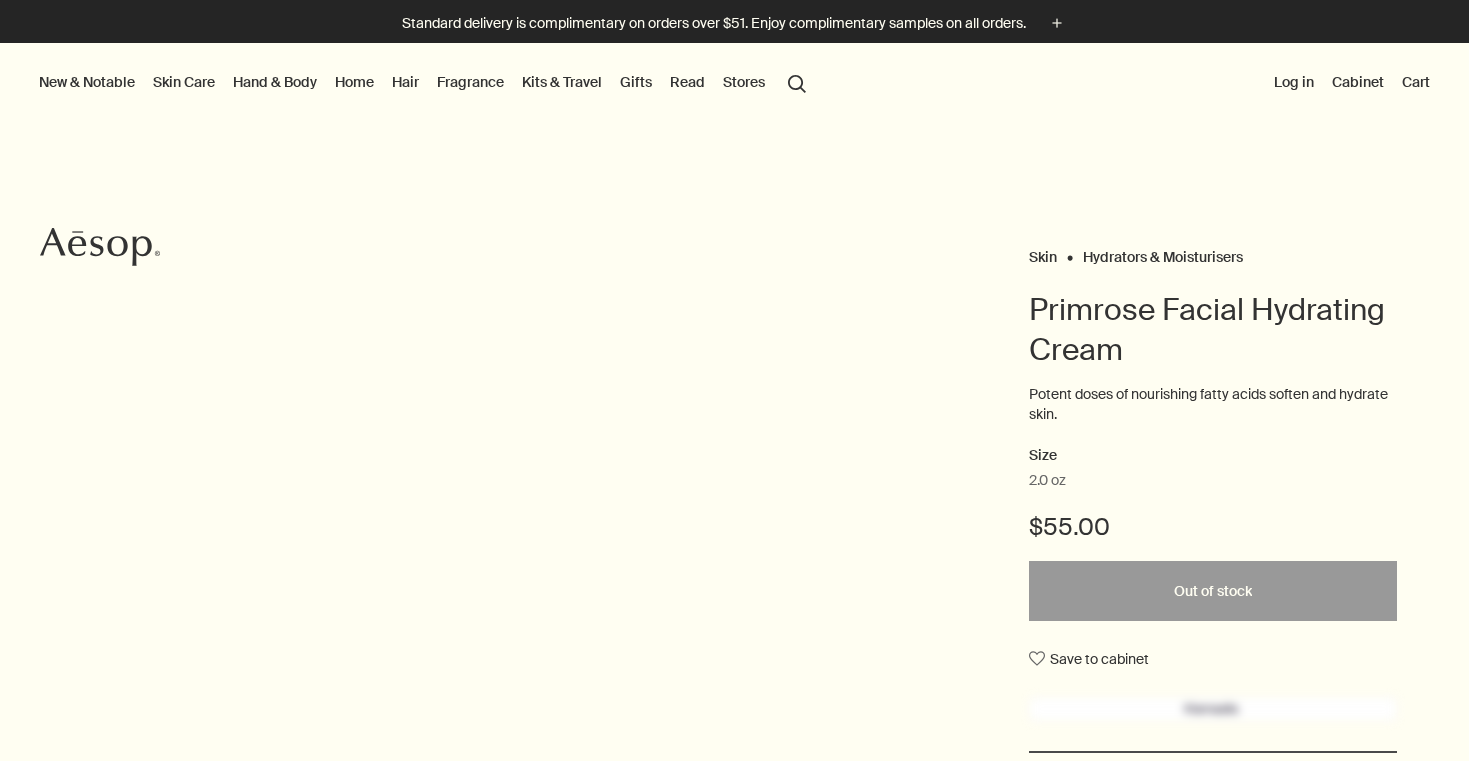 scroll, scrollTop: 0, scrollLeft: 0, axis: both 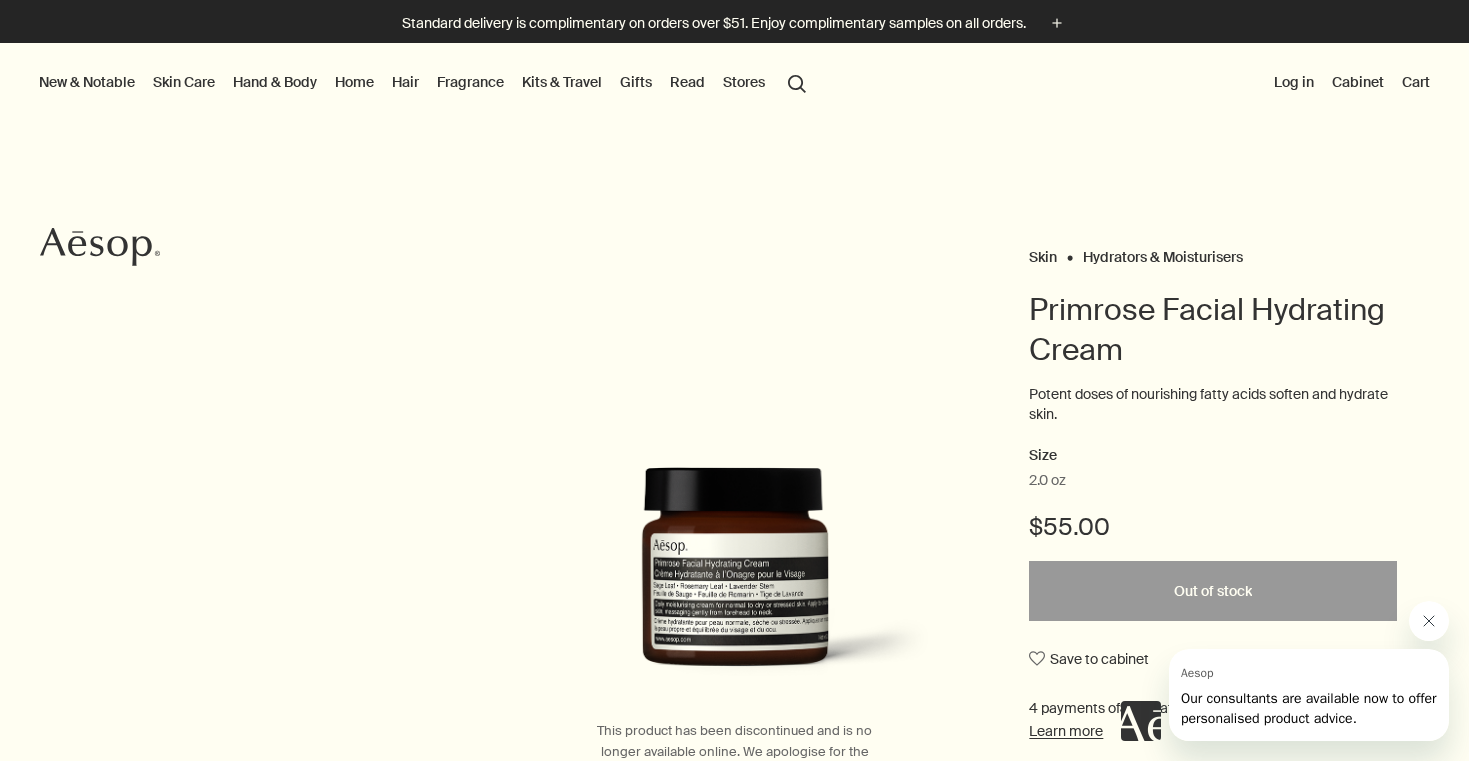 click 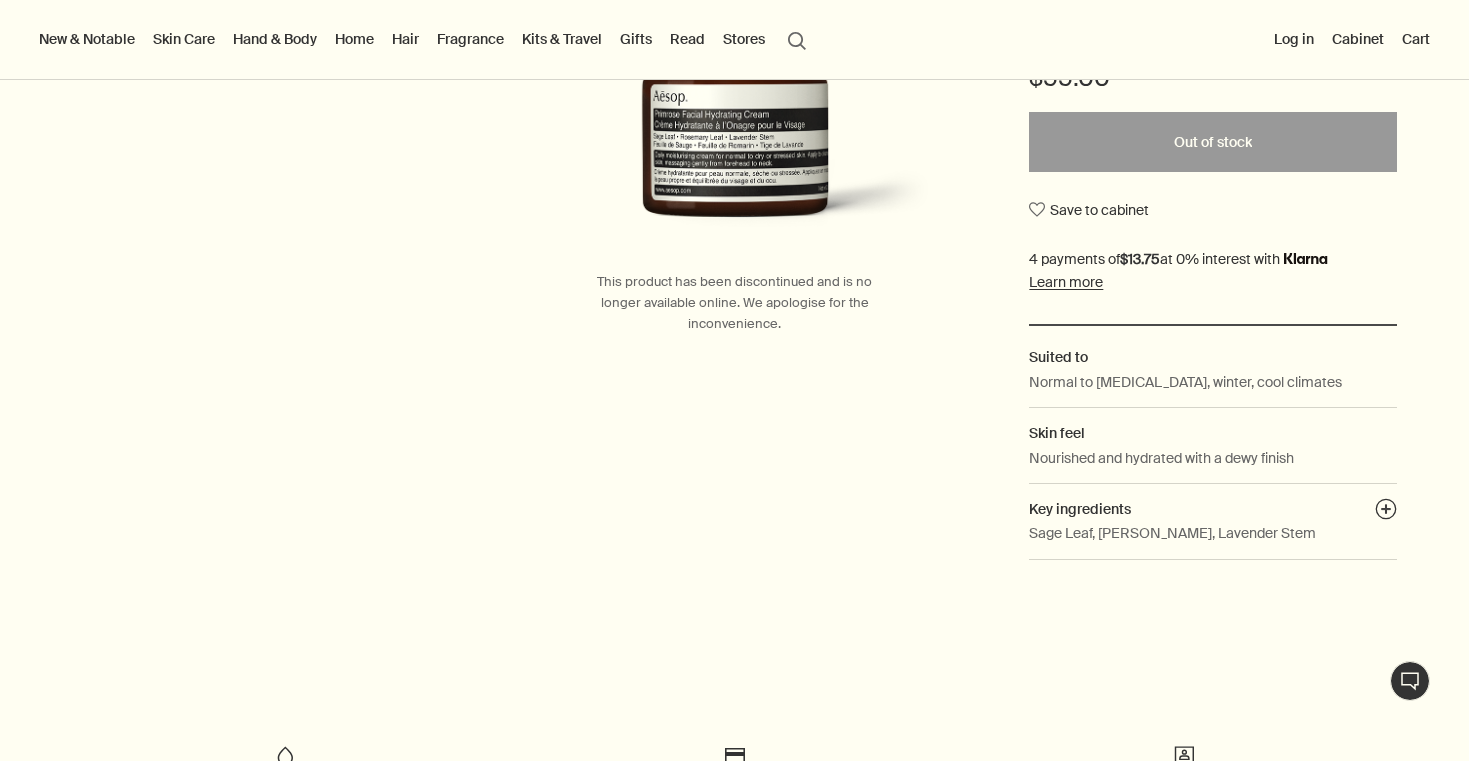 scroll, scrollTop: 451, scrollLeft: 0, axis: vertical 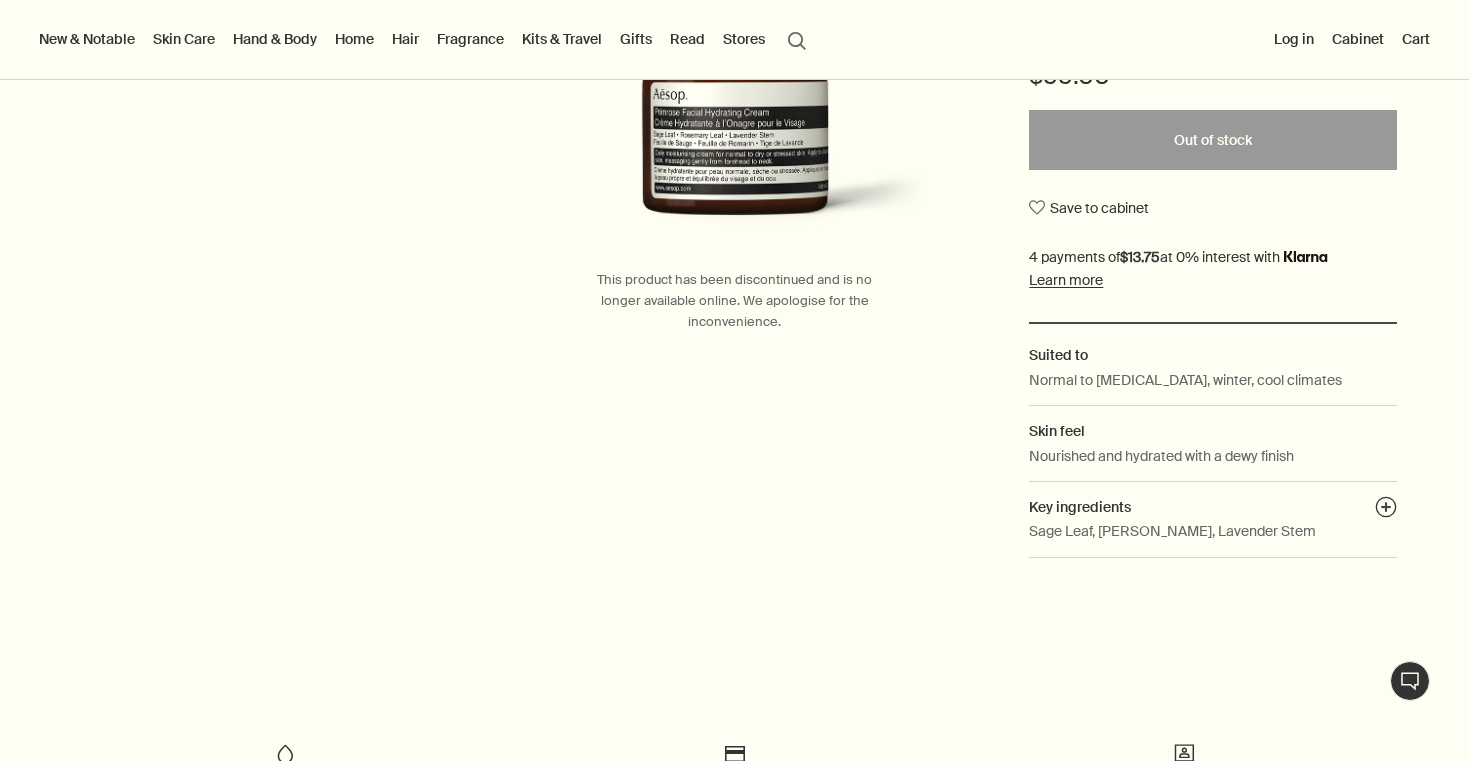 click on "Key ingredients plusAndCloseWithCircle" at bounding box center (1212, 507) 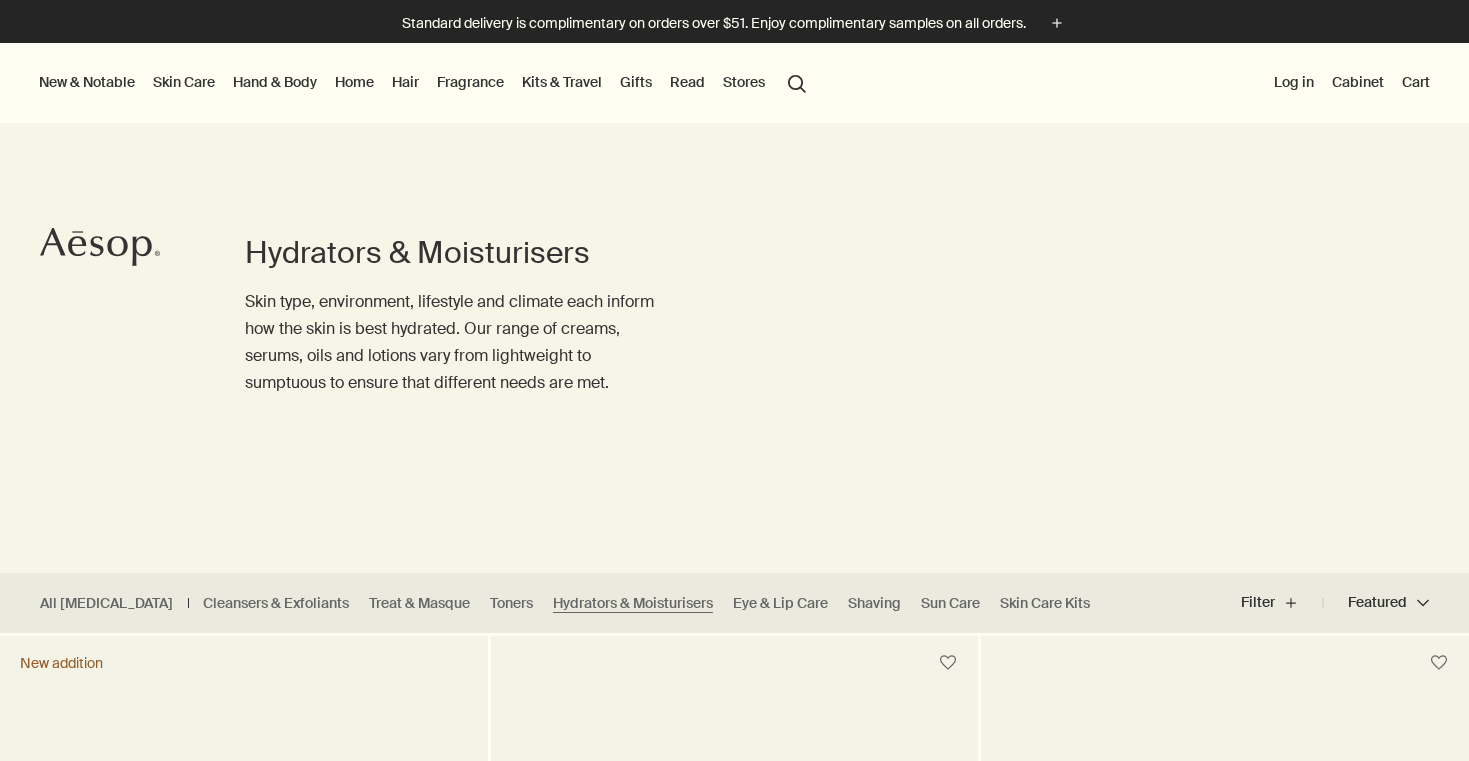 scroll, scrollTop: 427, scrollLeft: 0, axis: vertical 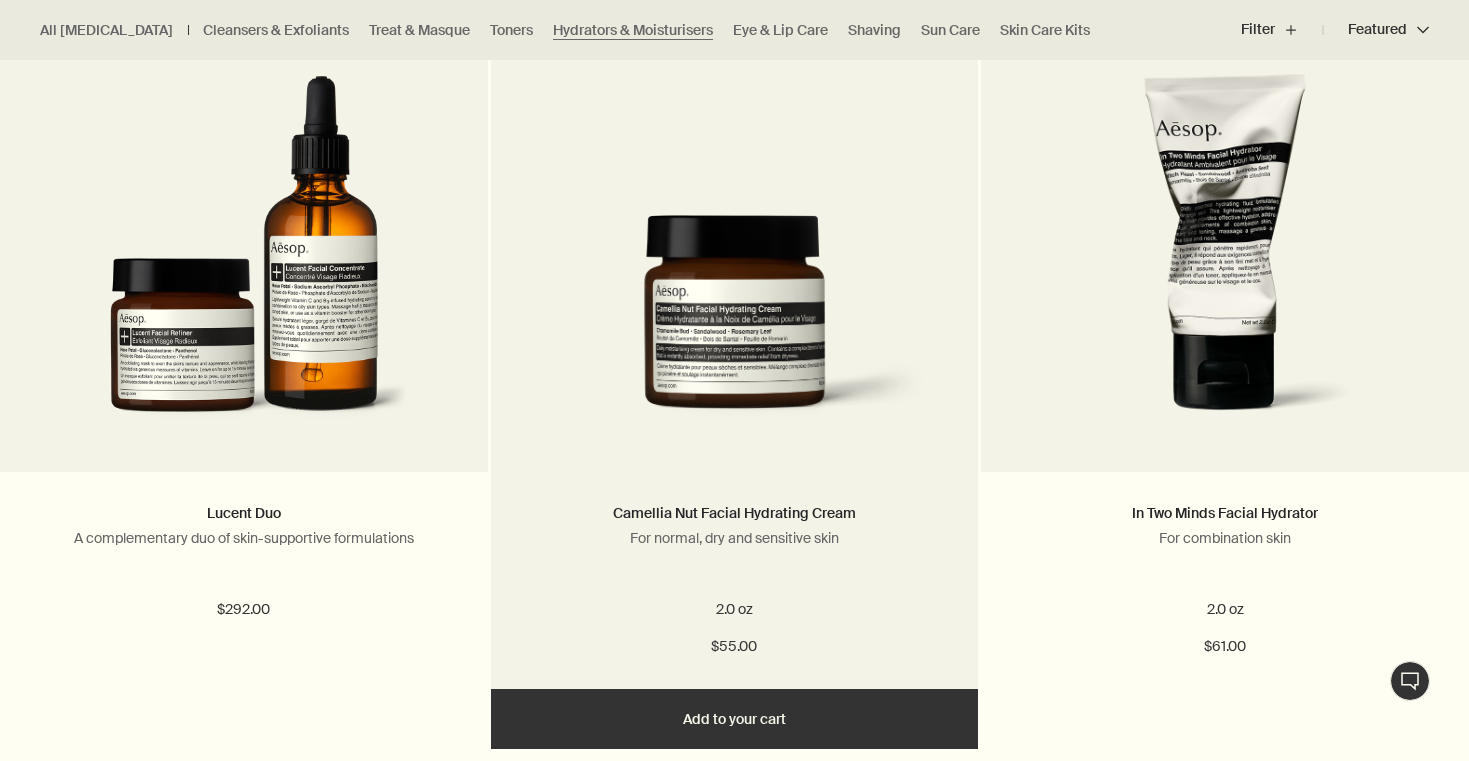 click at bounding box center (735, 328) 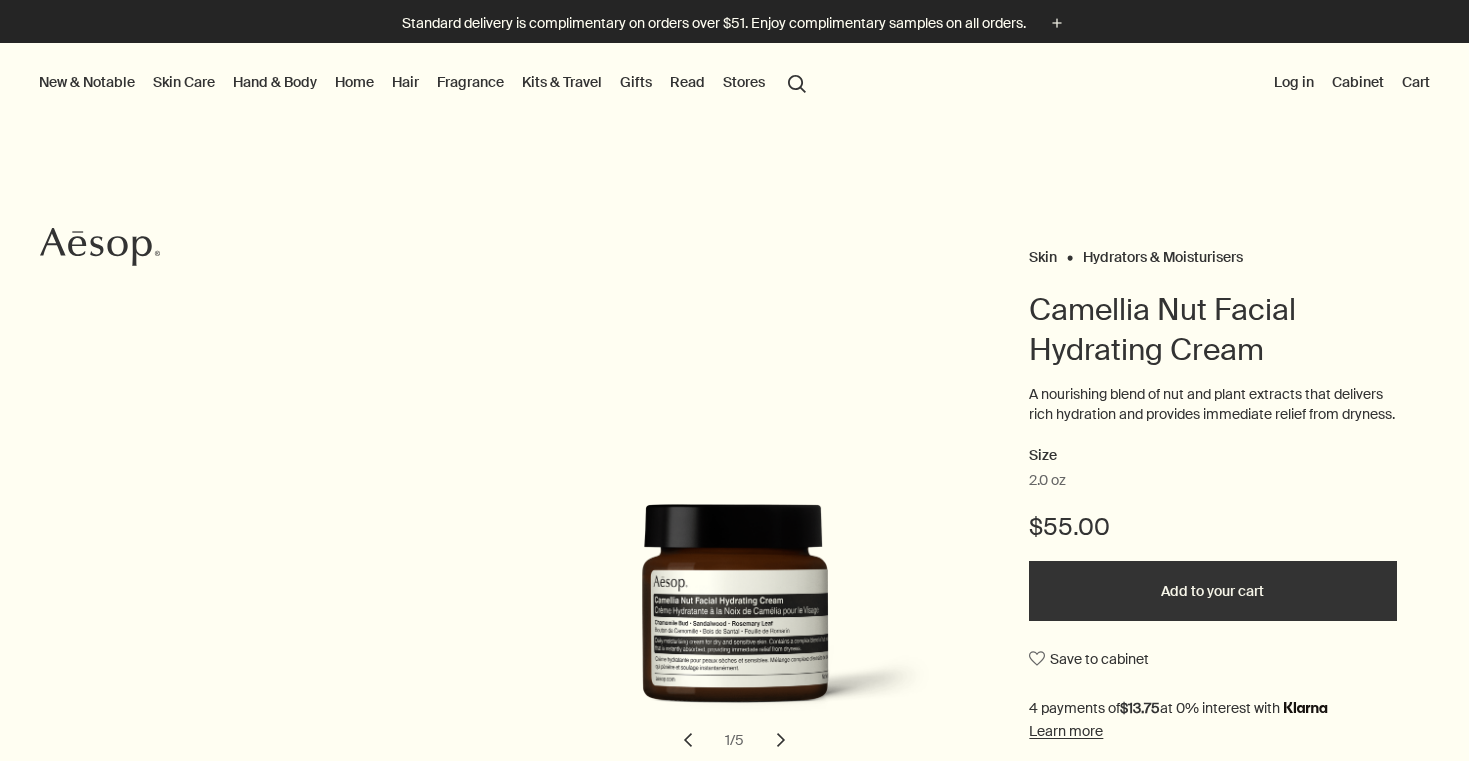 scroll, scrollTop: 0, scrollLeft: 0, axis: both 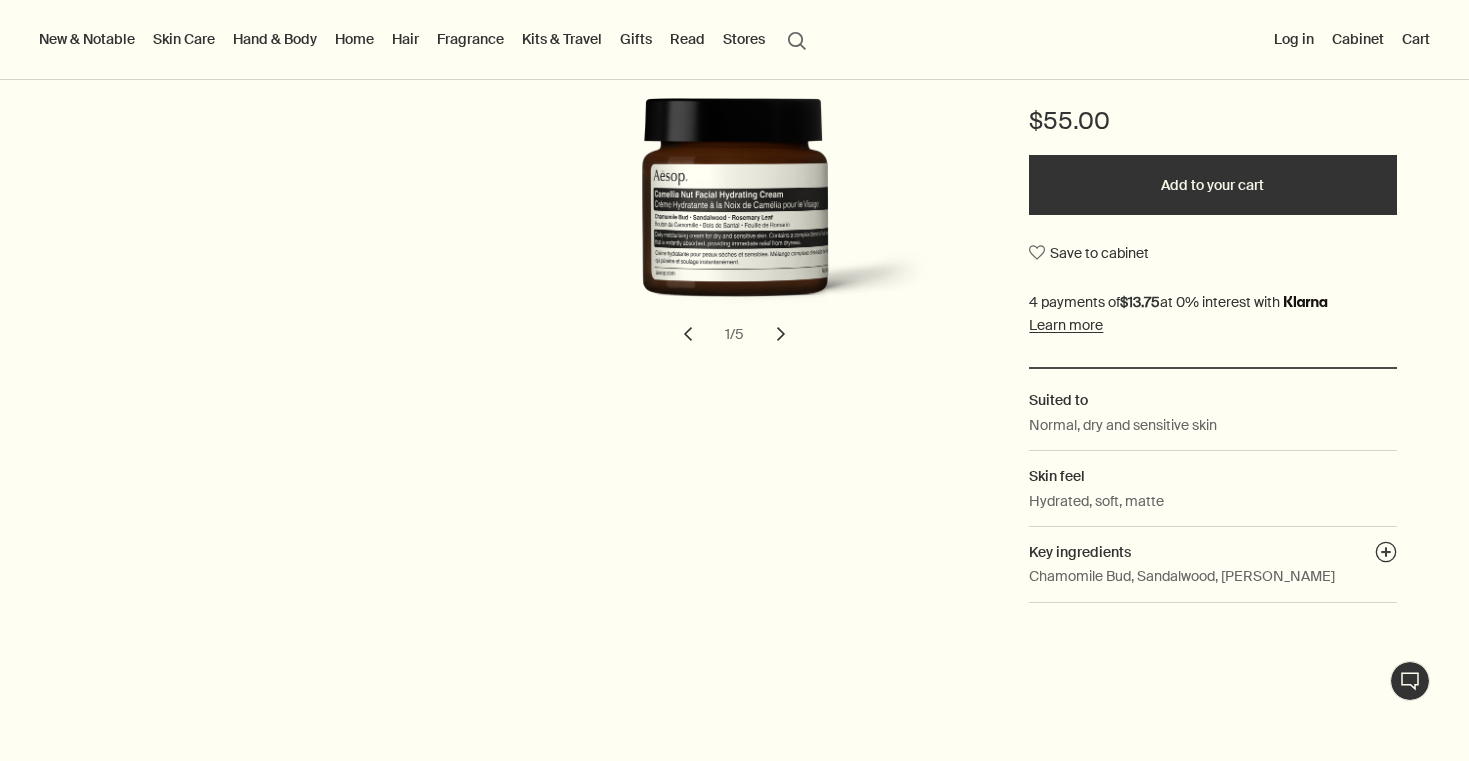 click on "Chamomile Bud, Sandalwood, Rosemary Leaf" at bounding box center [1182, 576] 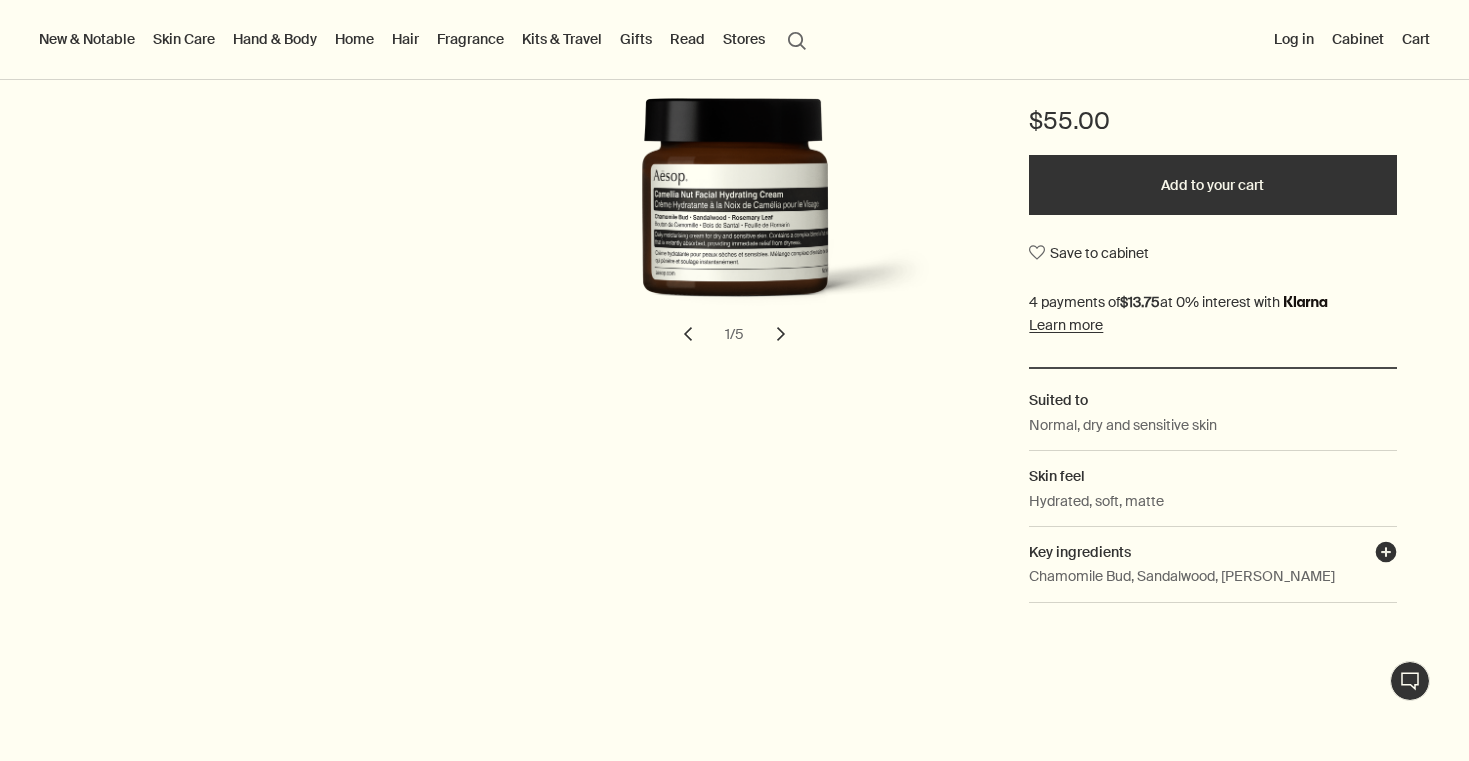 click on "plusAndCloseWithCircle" at bounding box center (1386, 555) 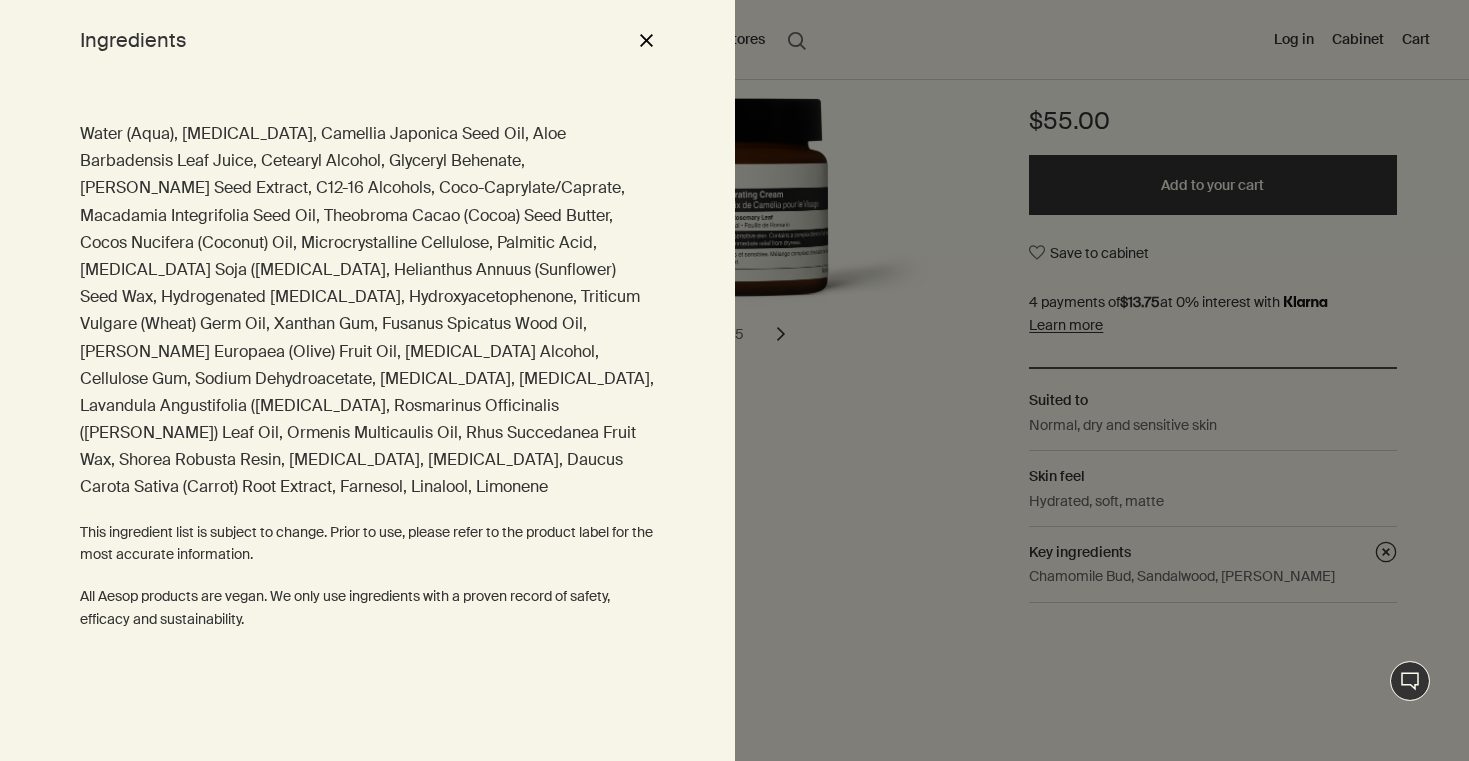 click on "close" at bounding box center [646, 40] 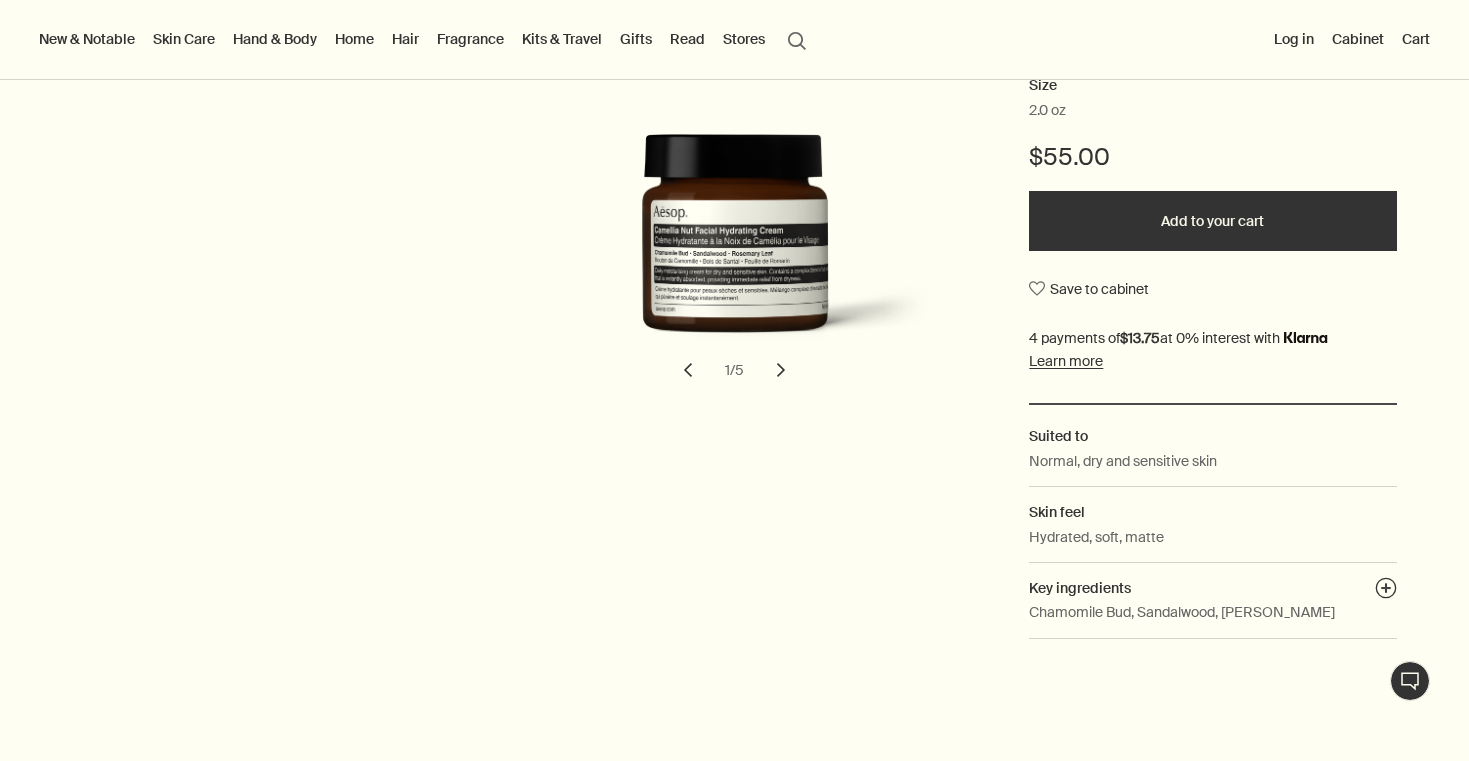scroll, scrollTop: 374, scrollLeft: 0, axis: vertical 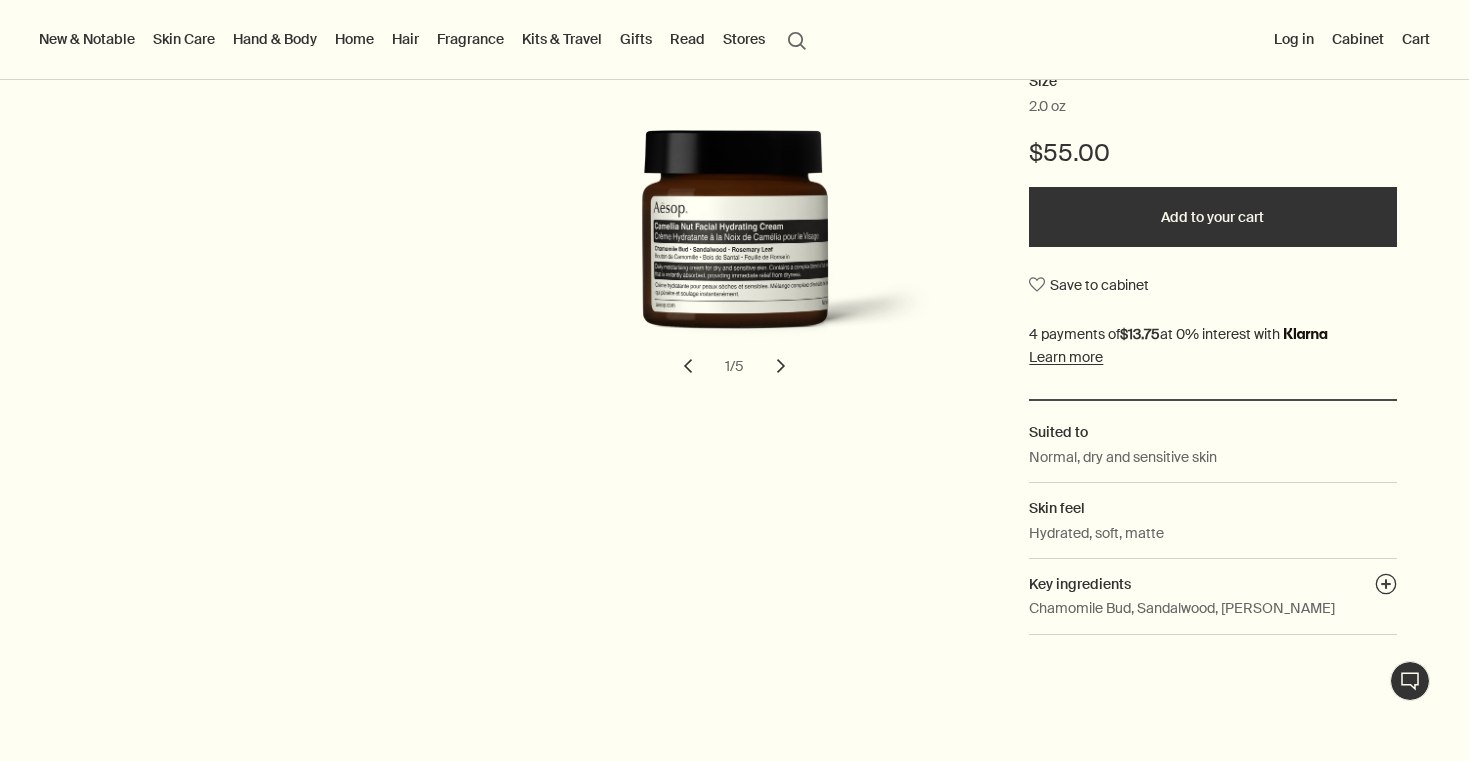 click on "chevron" at bounding box center [781, 366] 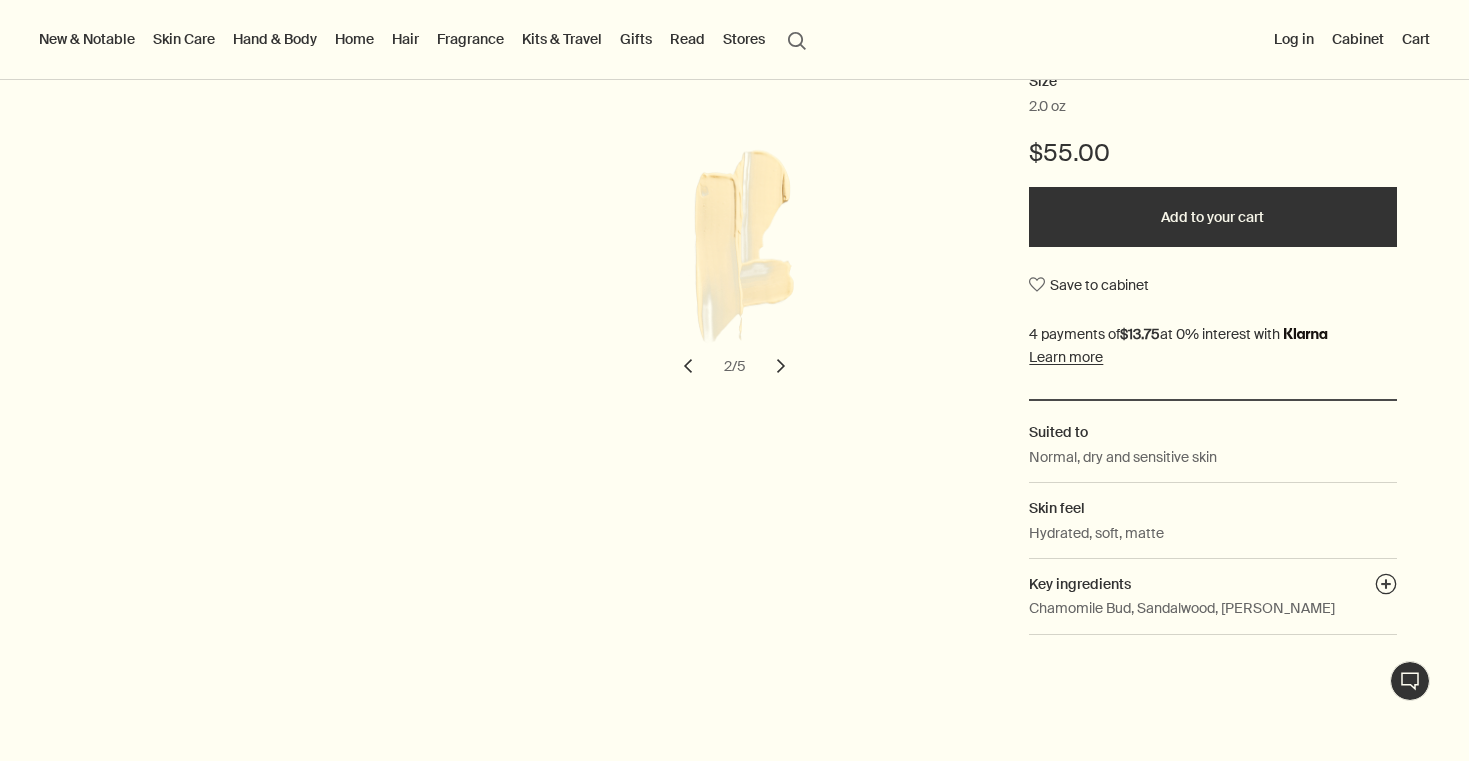click on "chevron" at bounding box center (781, 366) 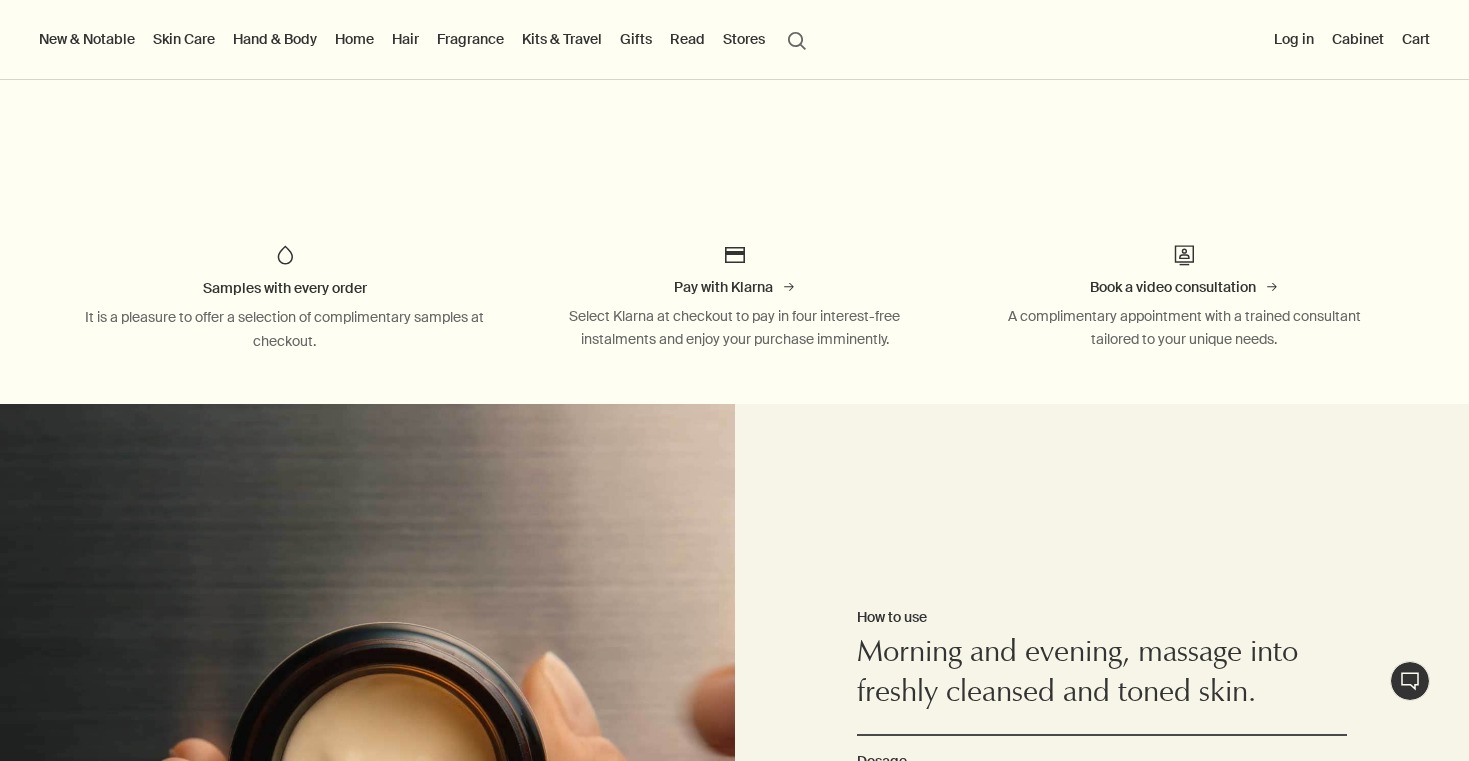 scroll, scrollTop: 0, scrollLeft: 0, axis: both 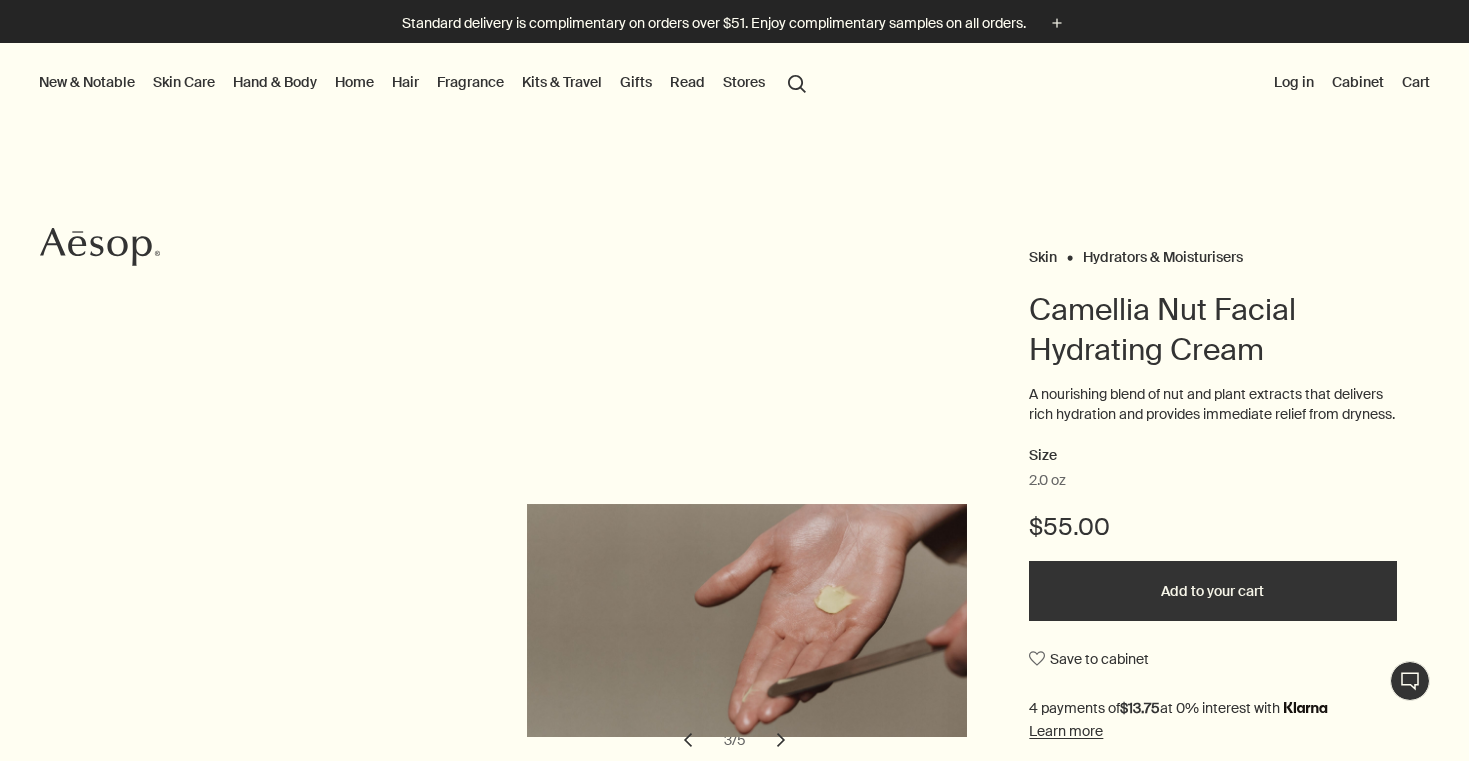 click on "Add to your cart" at bounding box center (1212, 591) 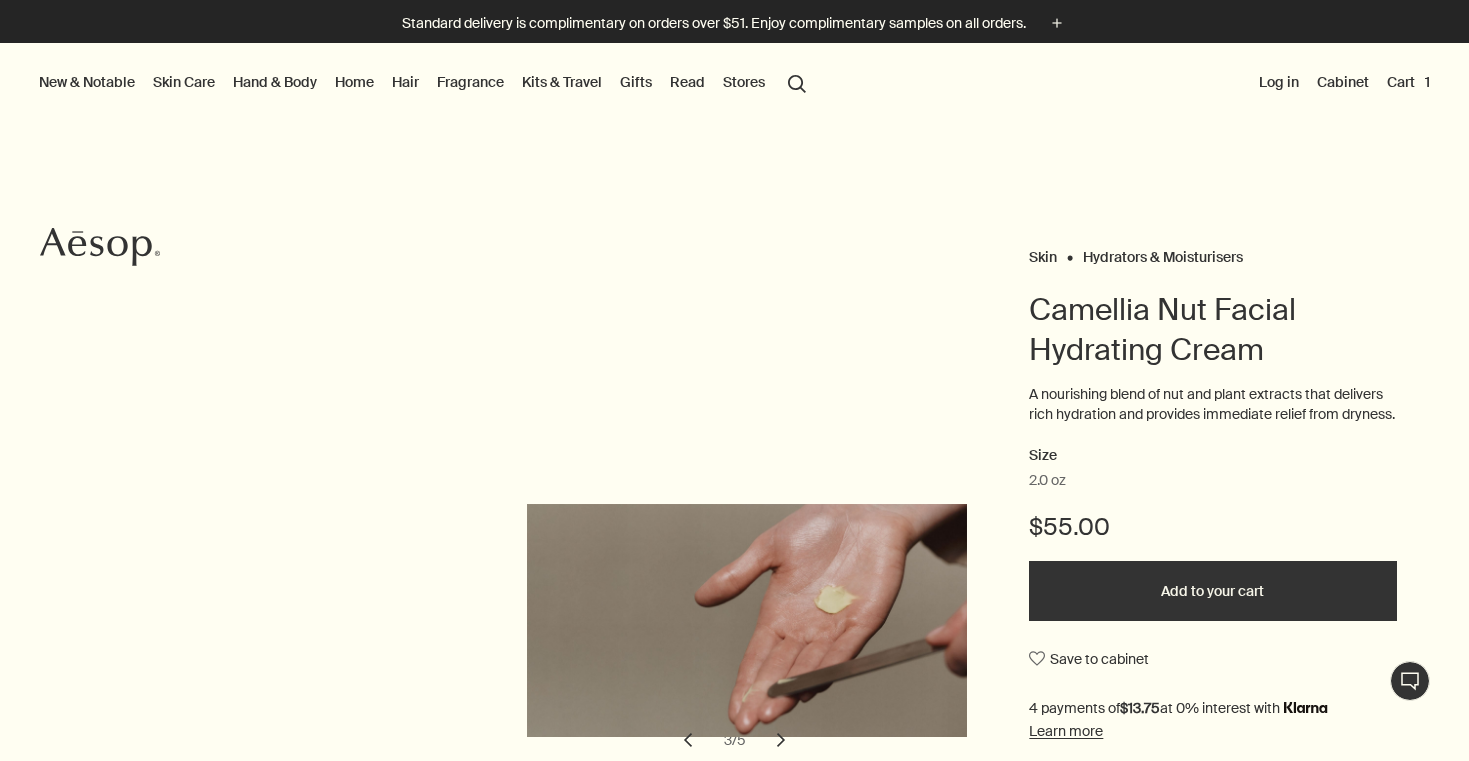 click on "Hand & Body" at bounding box center [275, 82] 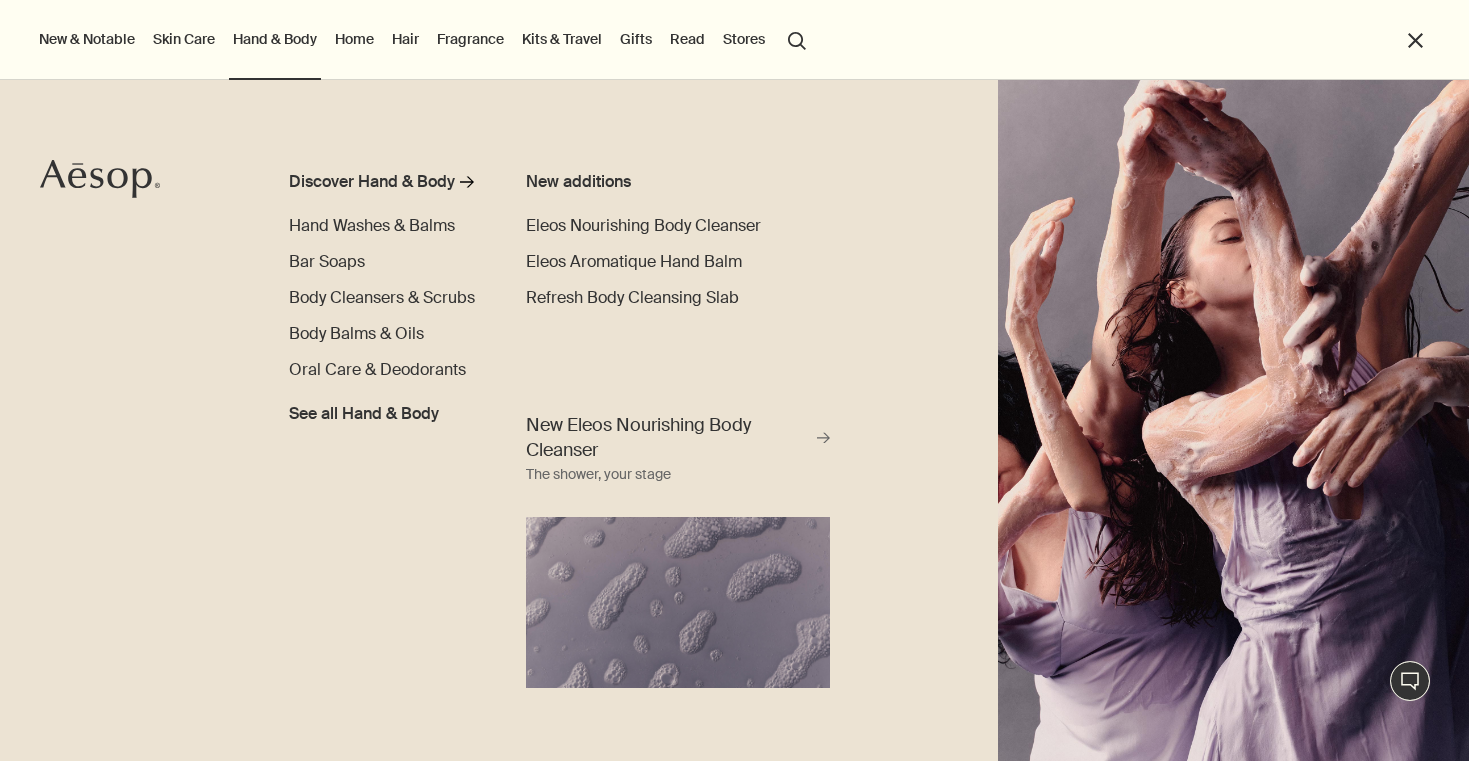click on "Skin Care" at bounding box center [184, 39] 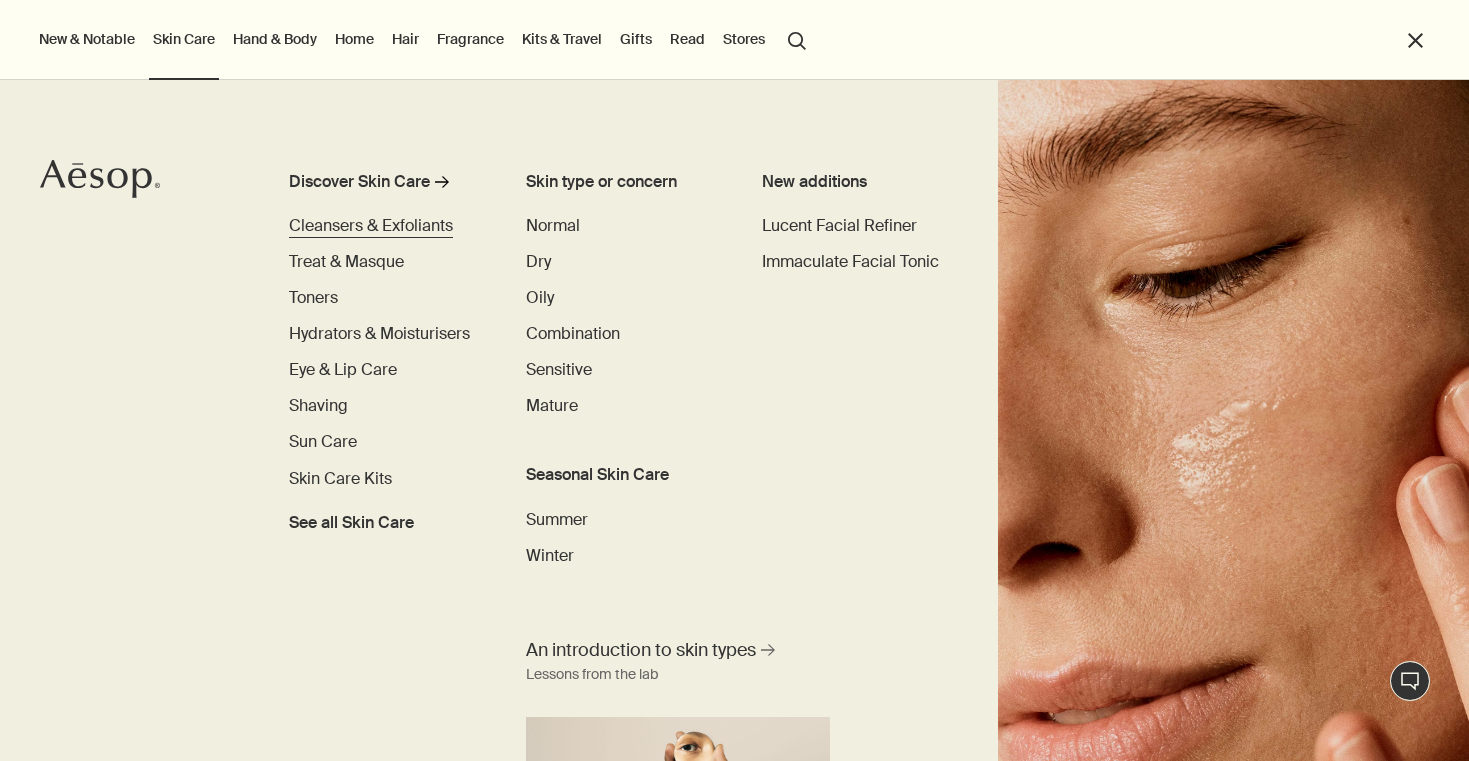 click on "Cleansers & Exfoliants" at bounding box center (371, 225) 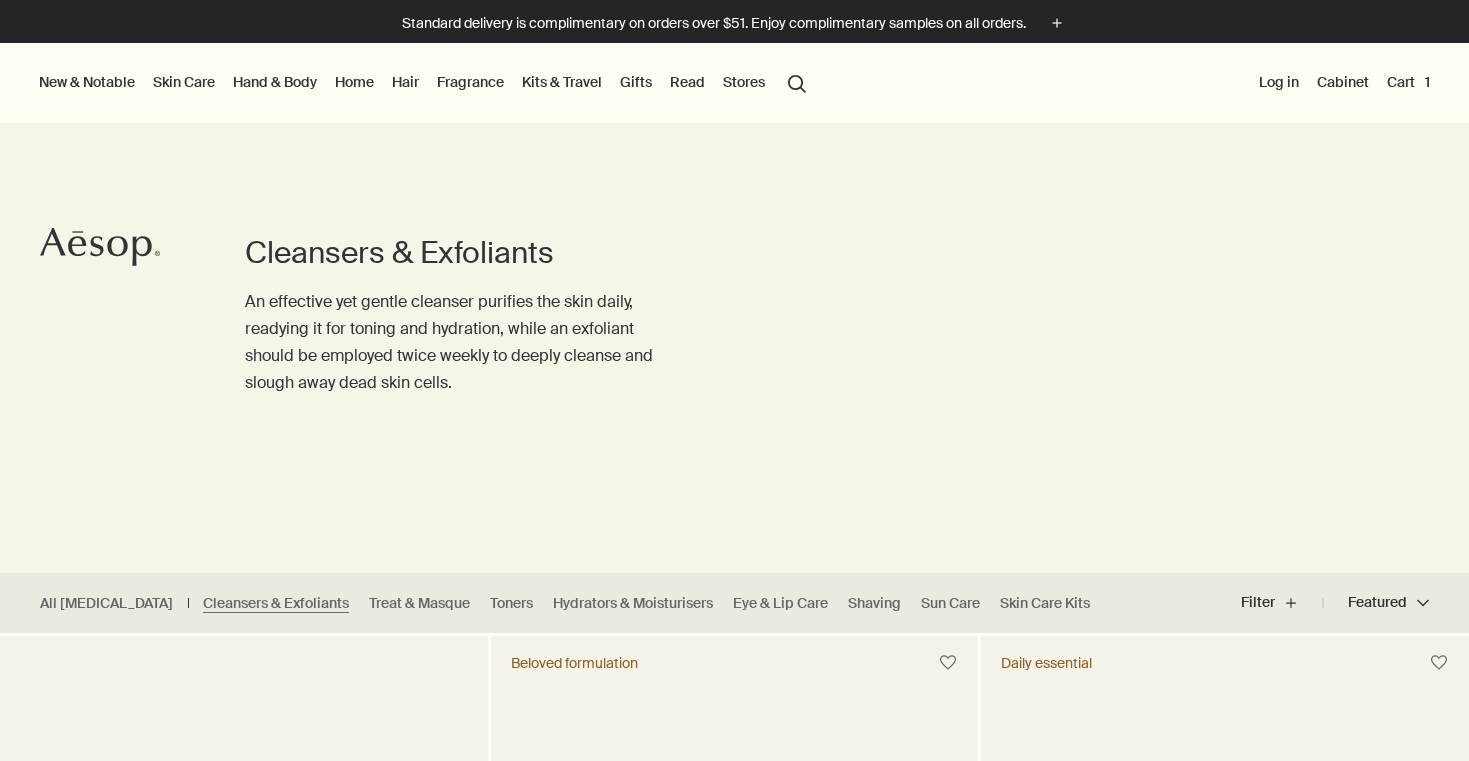 scroll, scrollTop: 0, scrollLeft: 0, axis: both 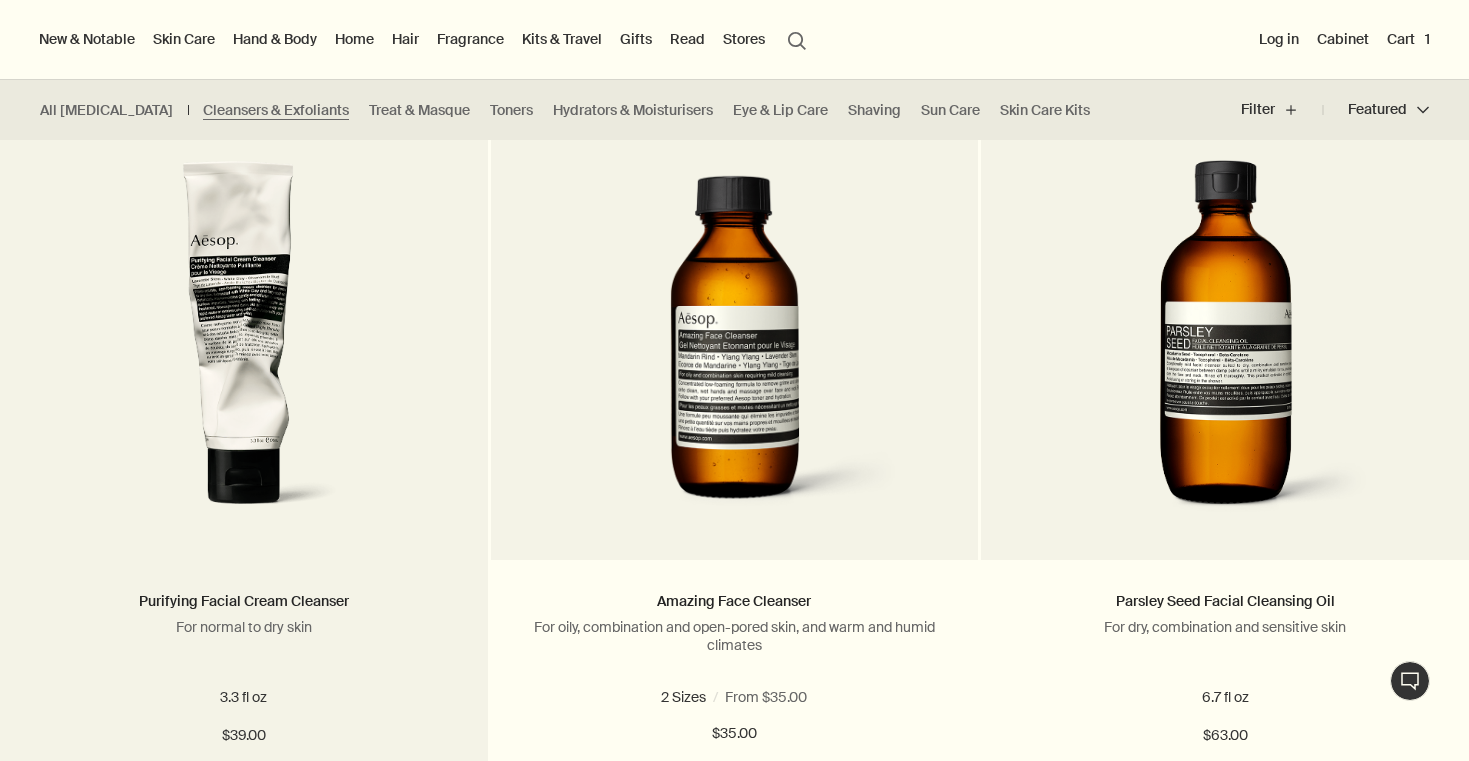 click at bounding box center (244, 345) 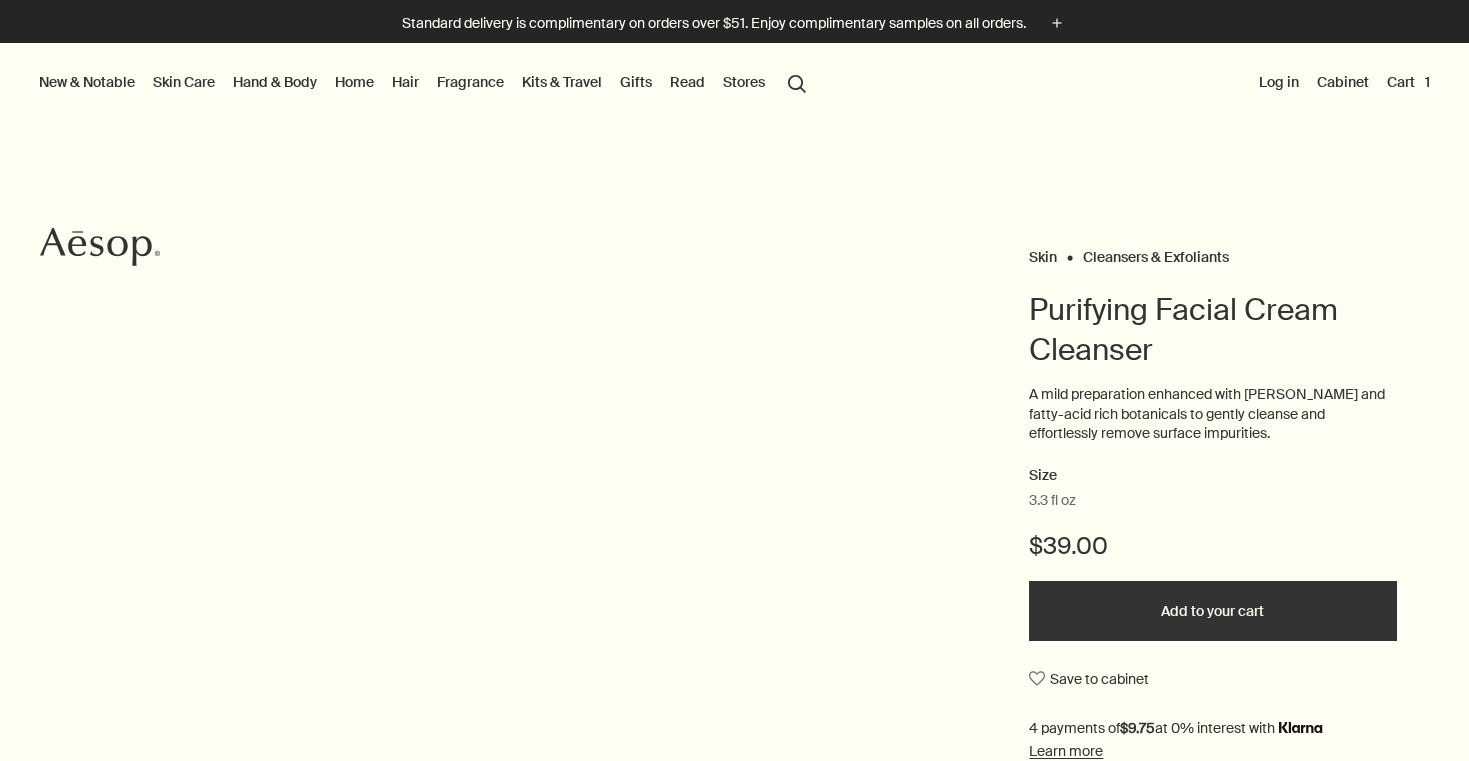 scroll, scrollTop: 0, scrollLeft: 0, axis: both 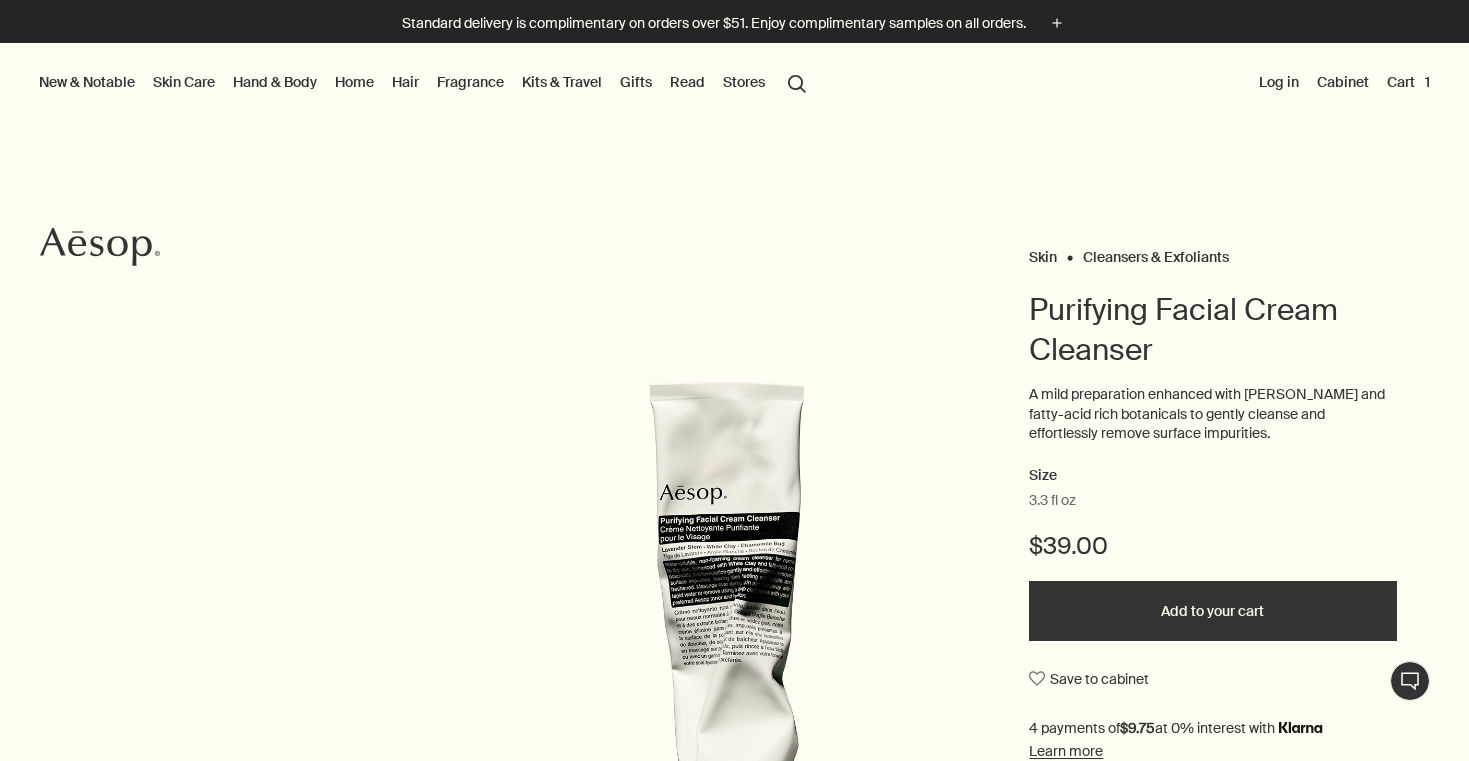 click on "Add to your cart" at bounding box center (1212, 611) 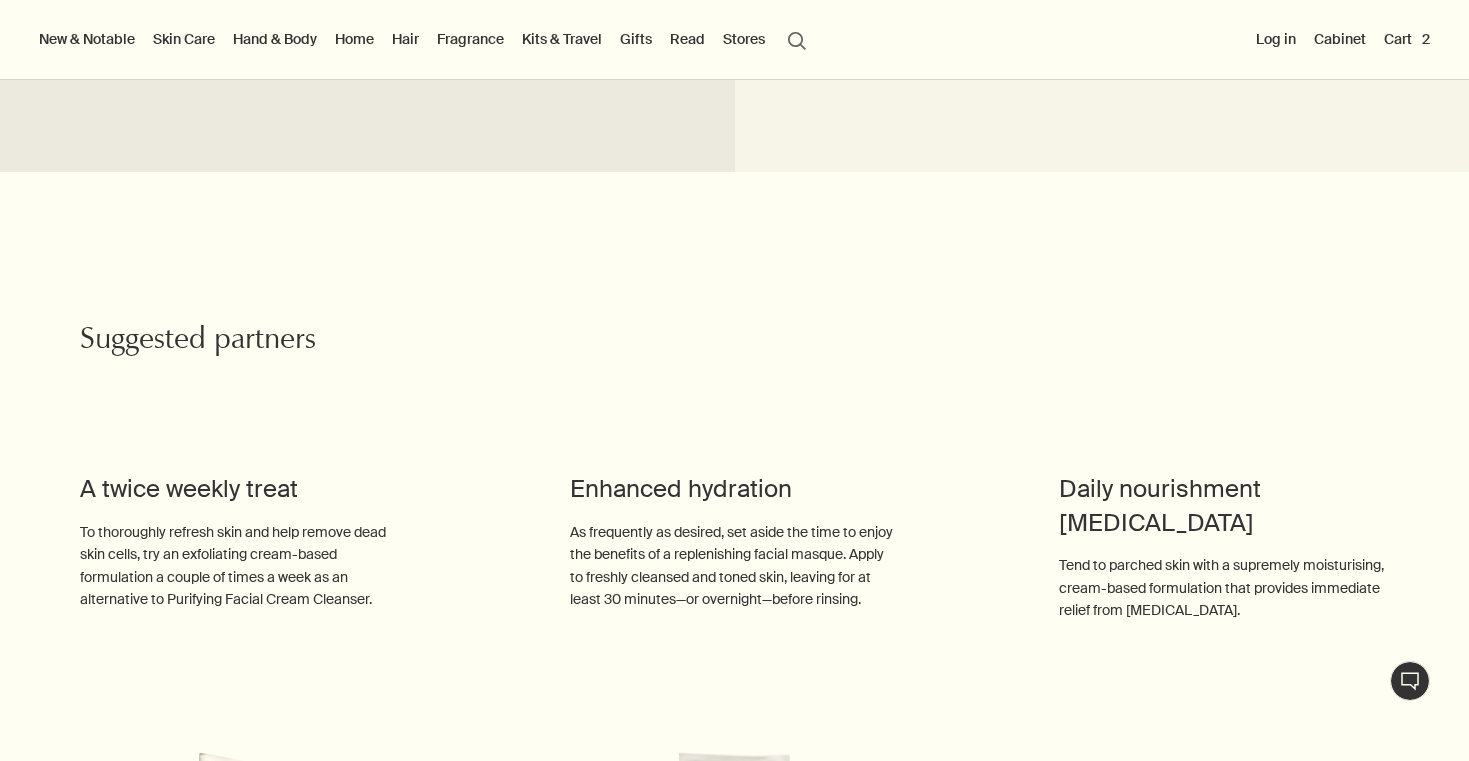 scroll, scrollTop: 2023, scrollLeft: 0, axis: vertical 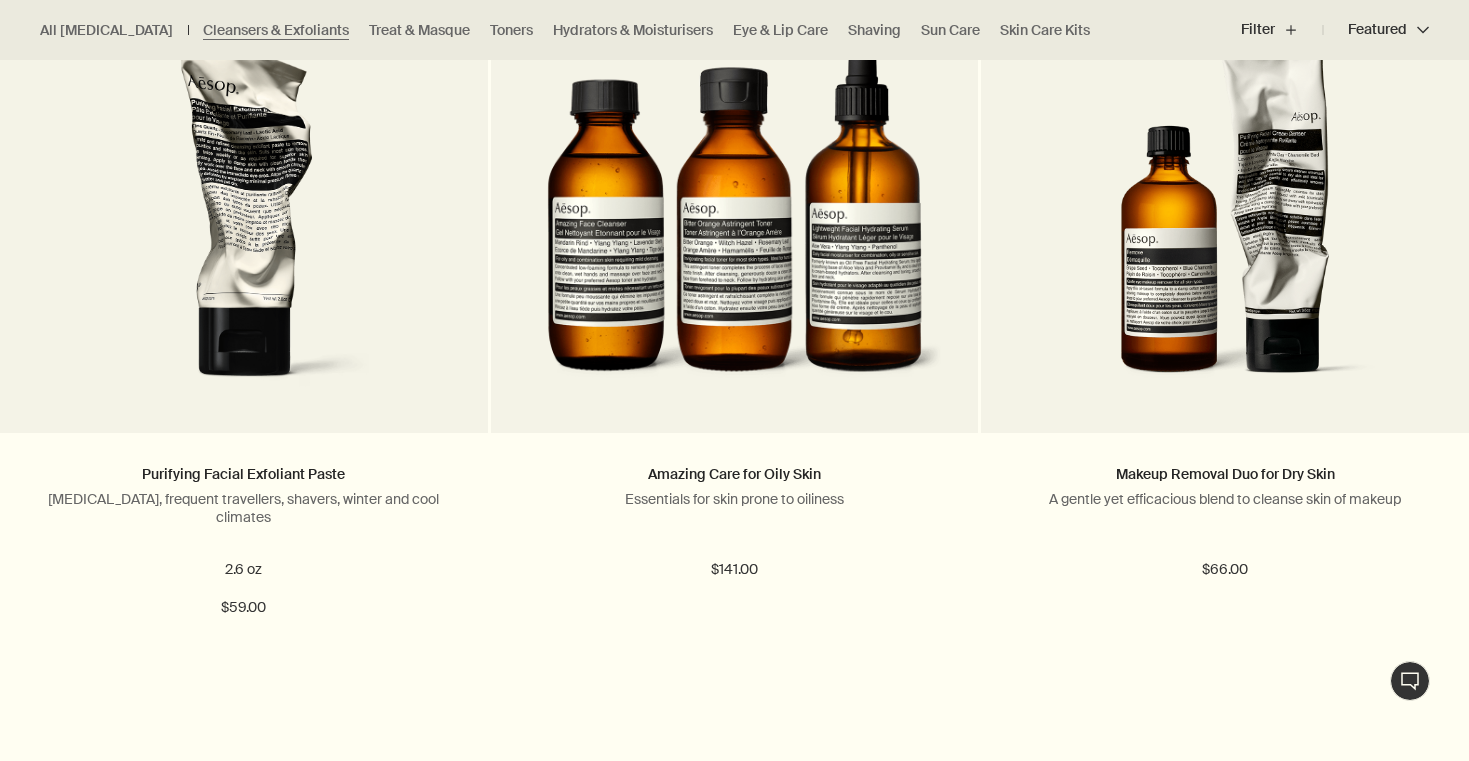 click on "Purifying Facial Exfoliant Paste For dry skin, frequent travellers, shavers, winter and cool climates 2.6 oz $59.00" at bounding box center [244, 541] 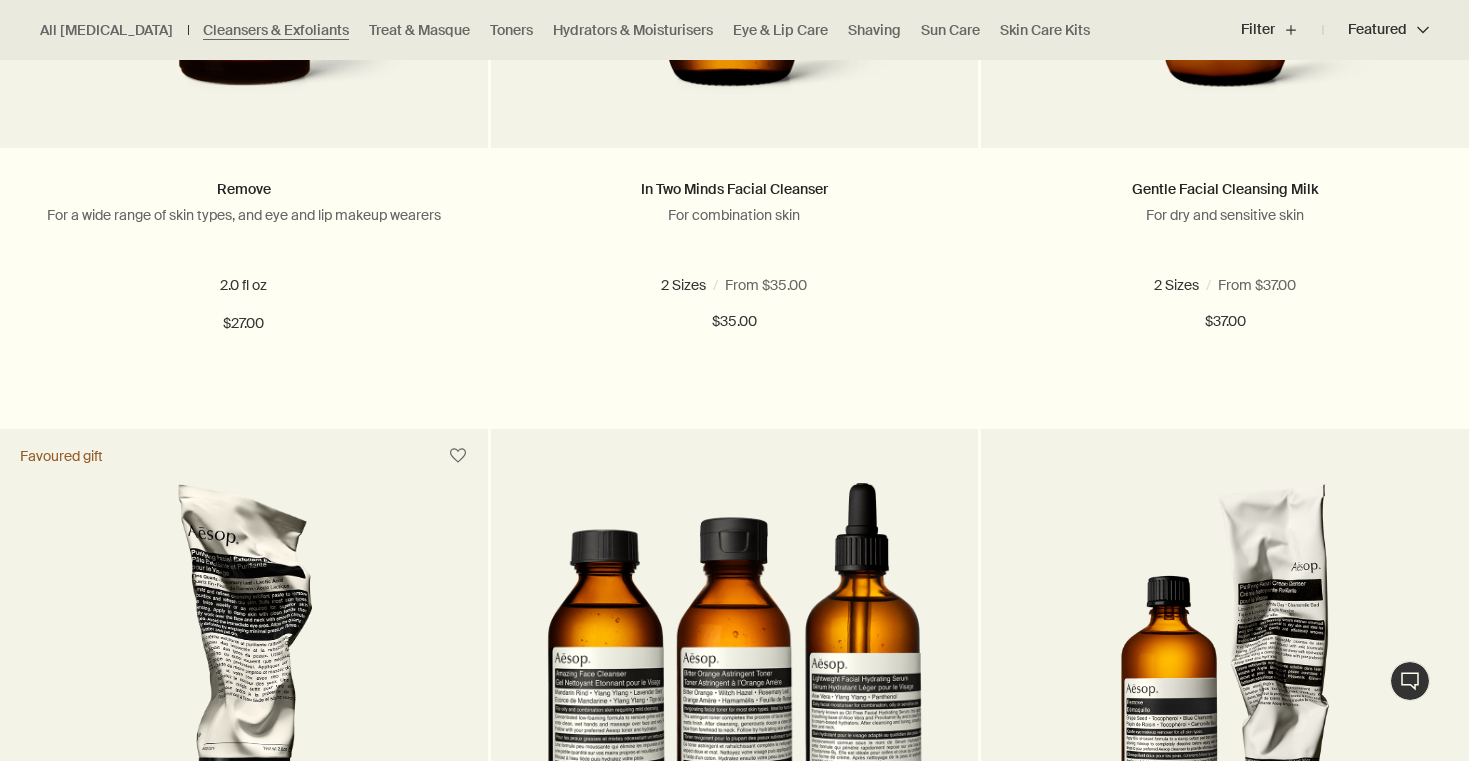 scroll, scrollTop: 2825, scrollLeft: 0, axis: vertical 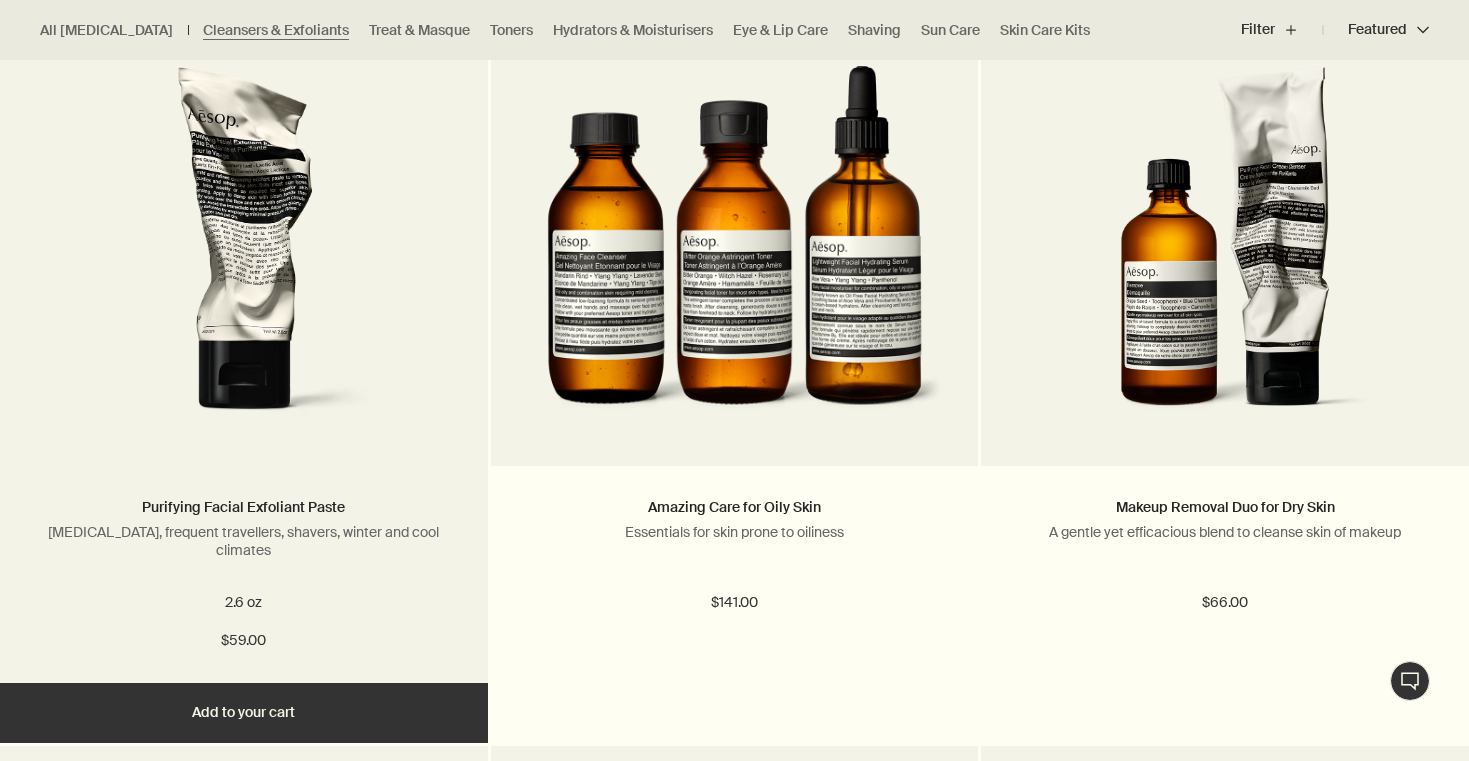 click at bounding box center (243, 251) 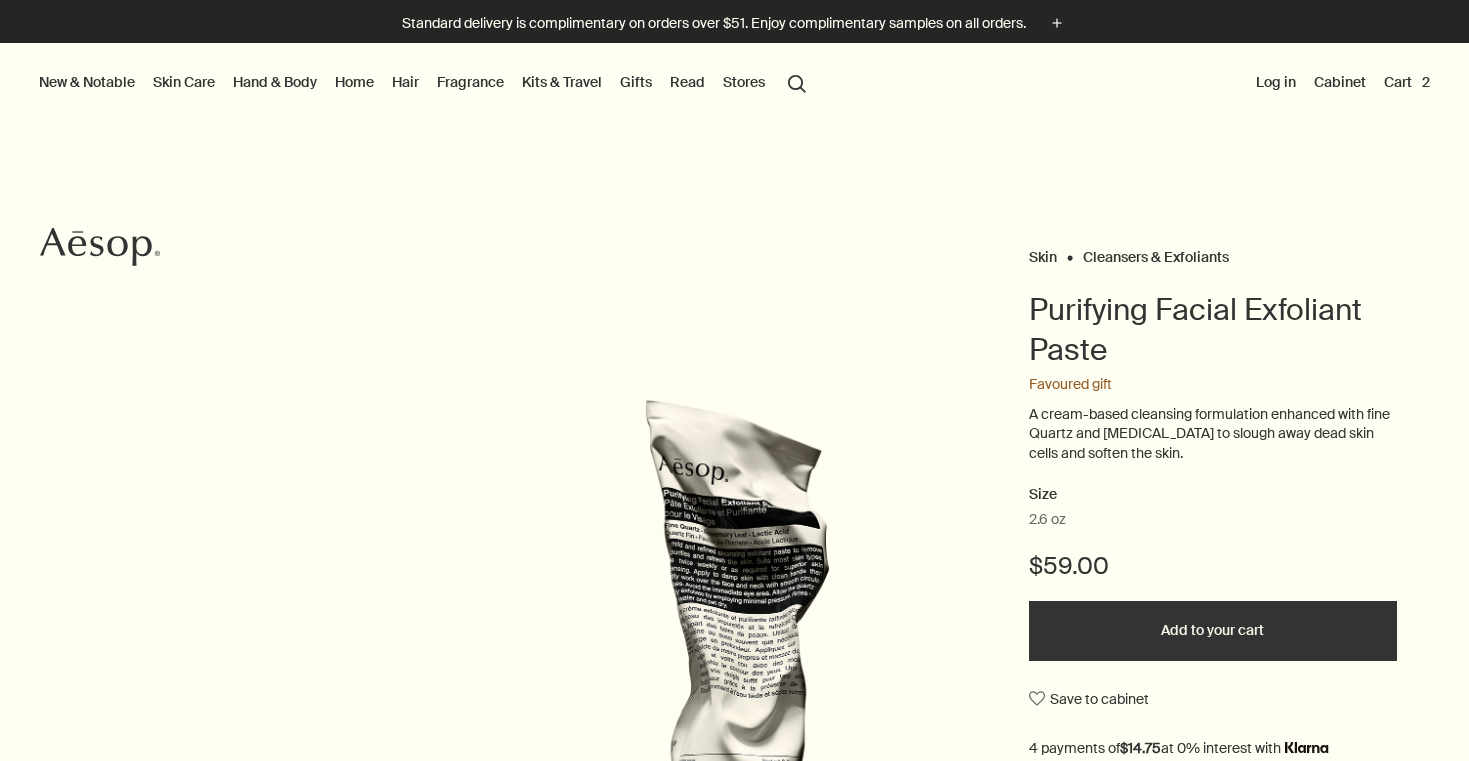 scroll, scrollTop: 0, scrollLeft: 0, axis: both 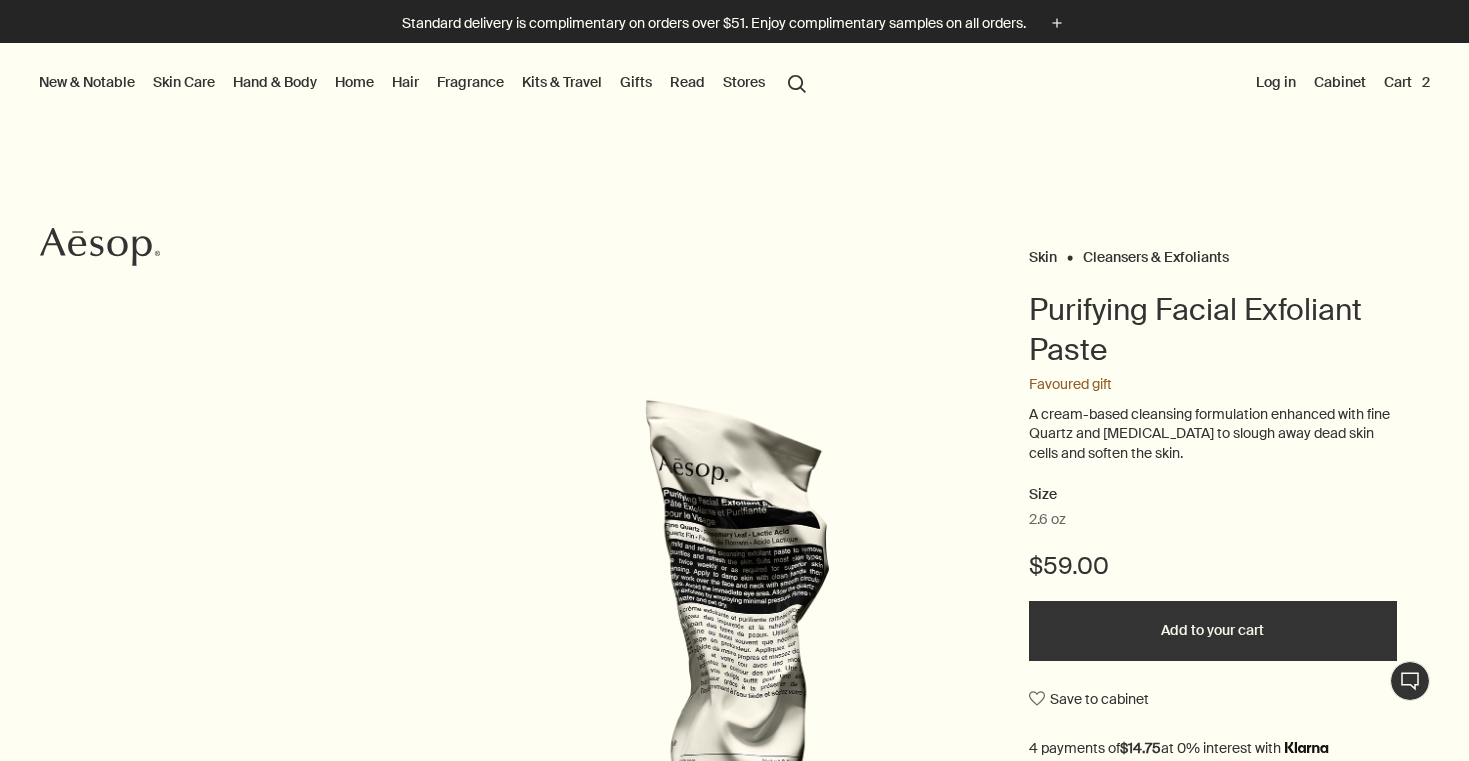 click on "Add to your cart" at bounding box center [1212, 631] 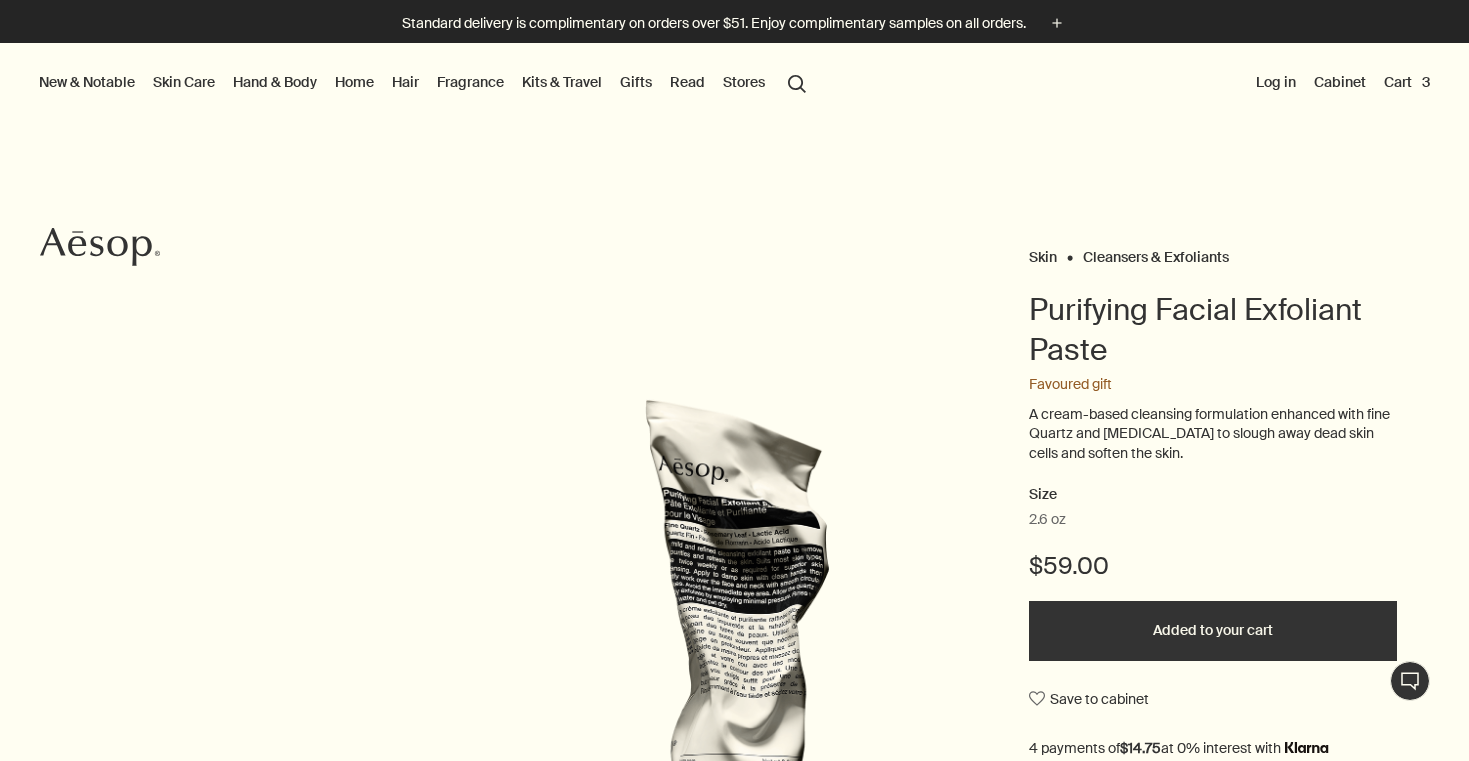 click on "Hand & Body" at bounding box center (275, 82) 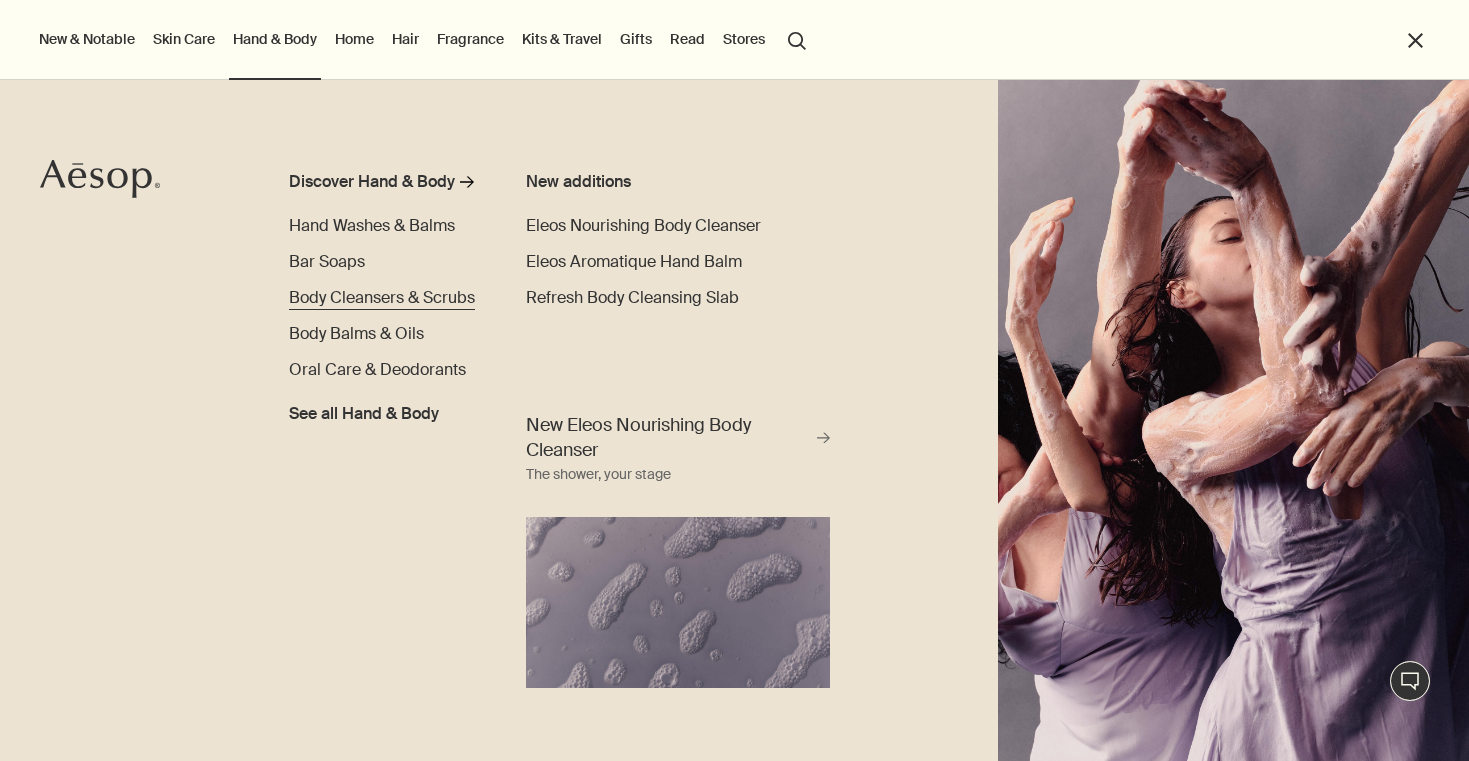 click on "Body Cleansers & Scrubs" at bounding box center (382, 297) 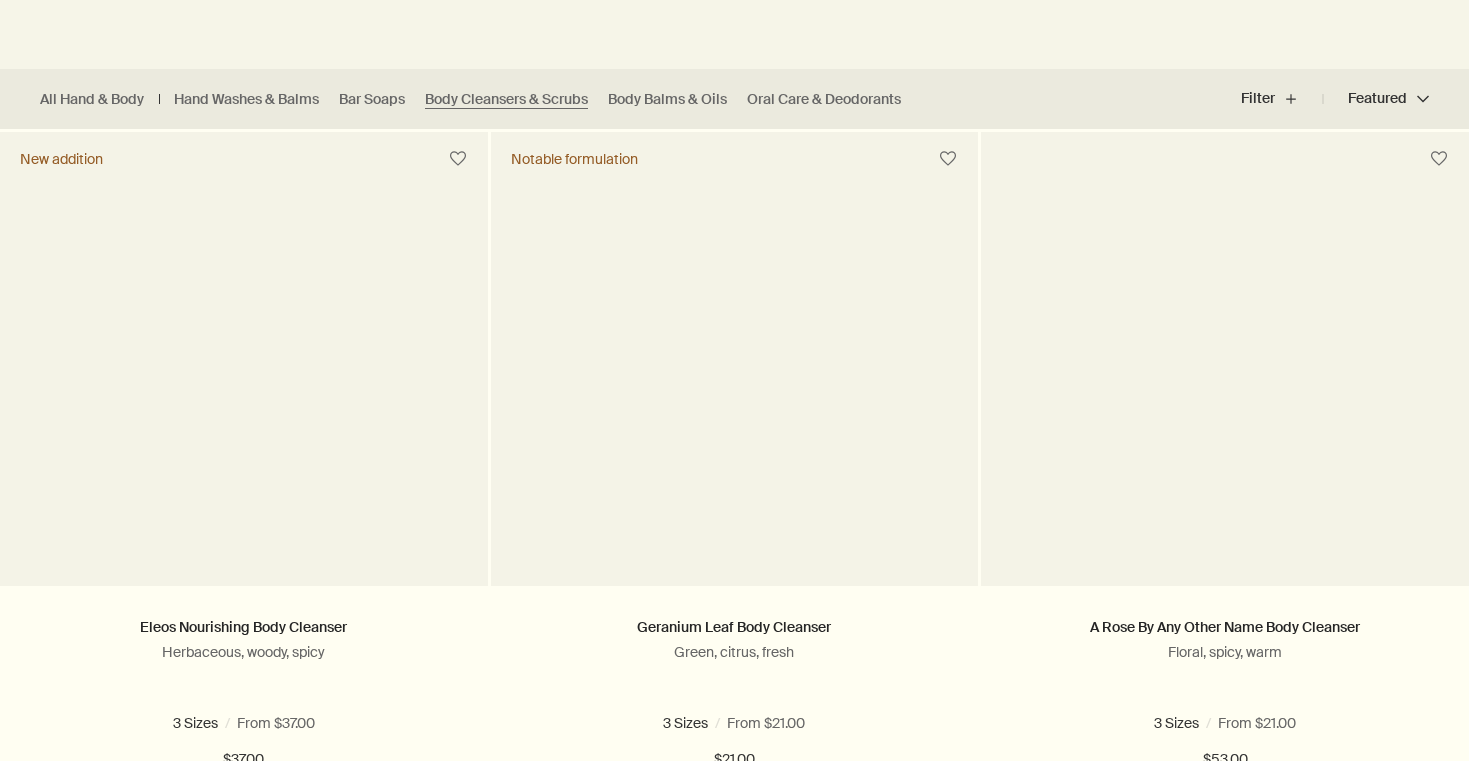 scroll, scrollTop: 0, scrollLeft: 0, axis: both 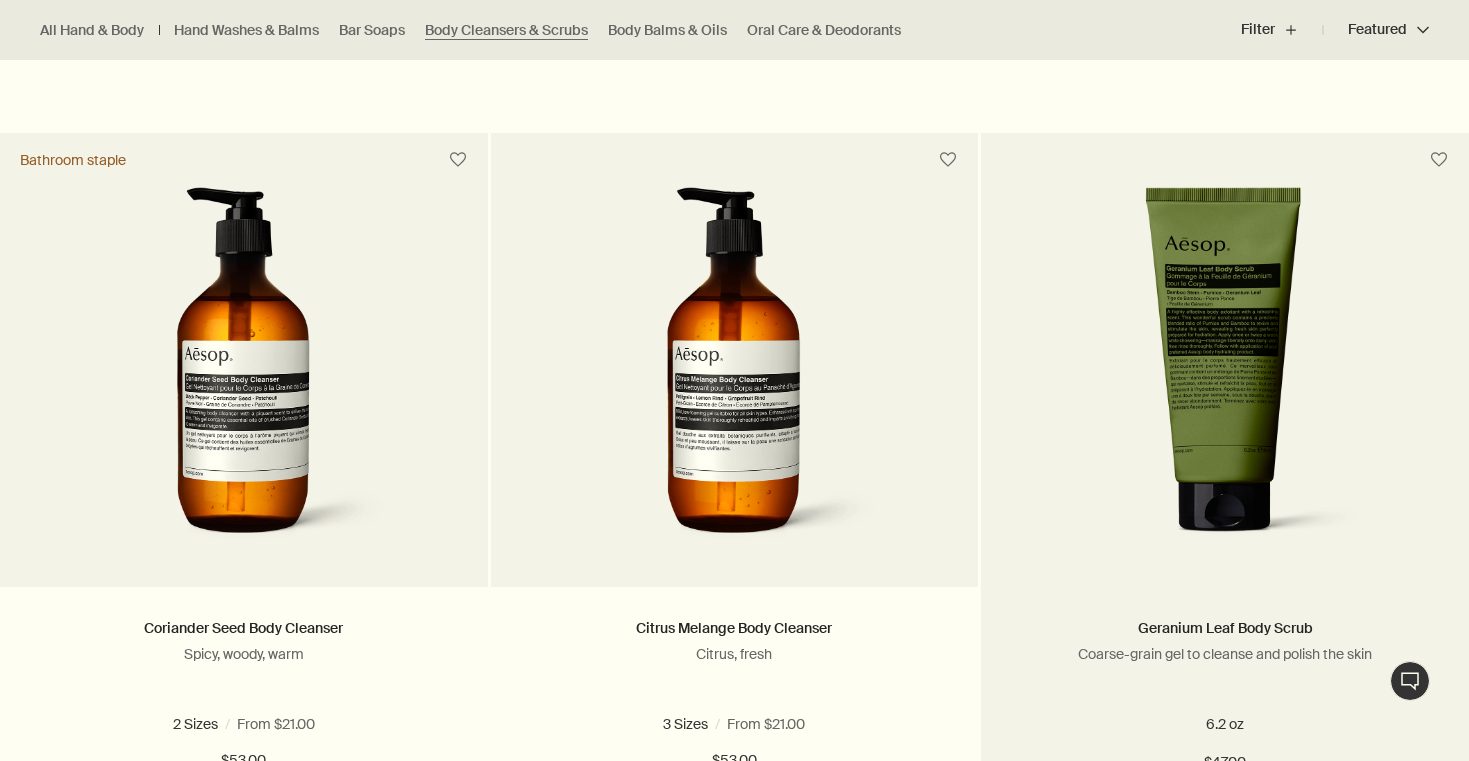 click at bounding box center [1225, 372] 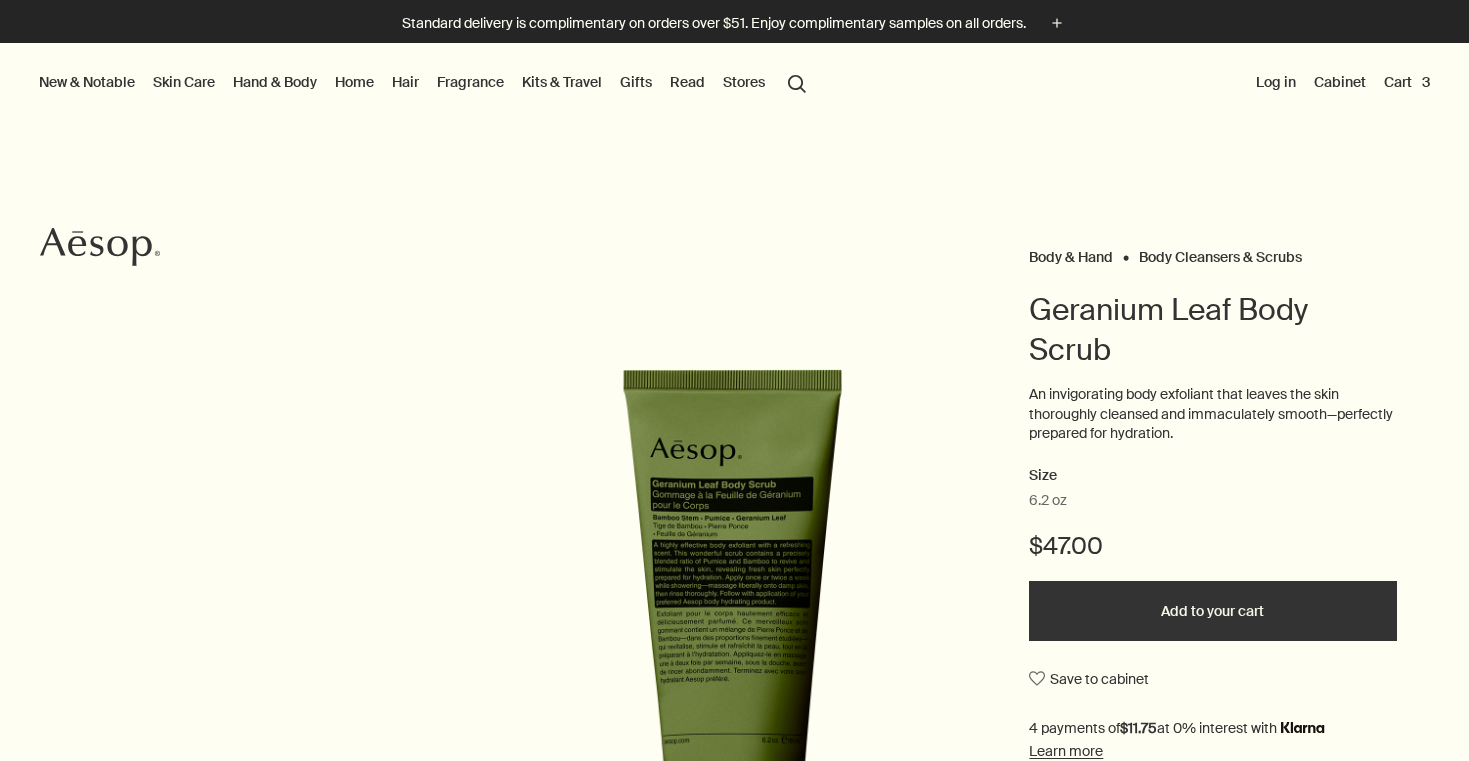scroll, scrollTop: 0, scrollLeft: 0, axis: both 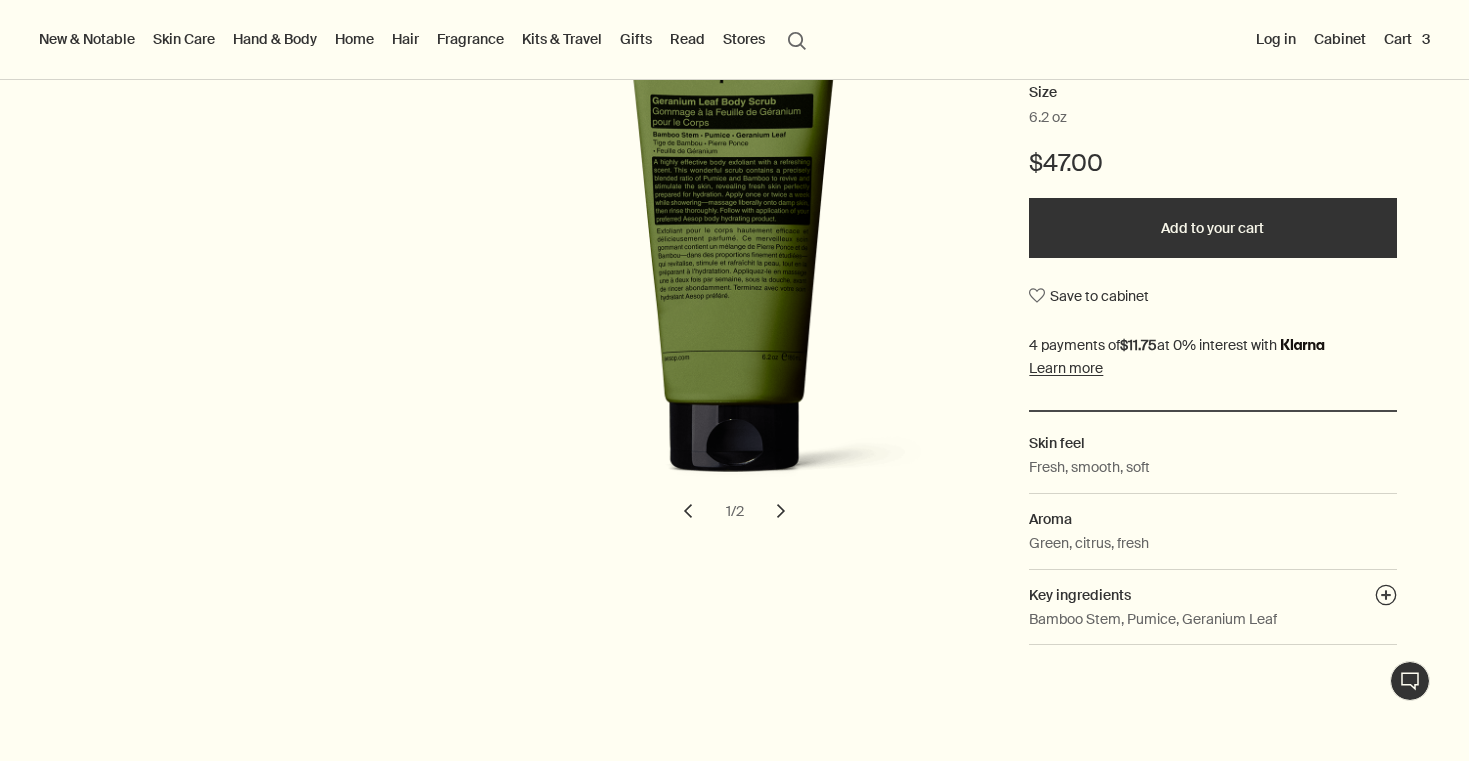 click on "Add to your cart" at bounding box center (1212, 228) 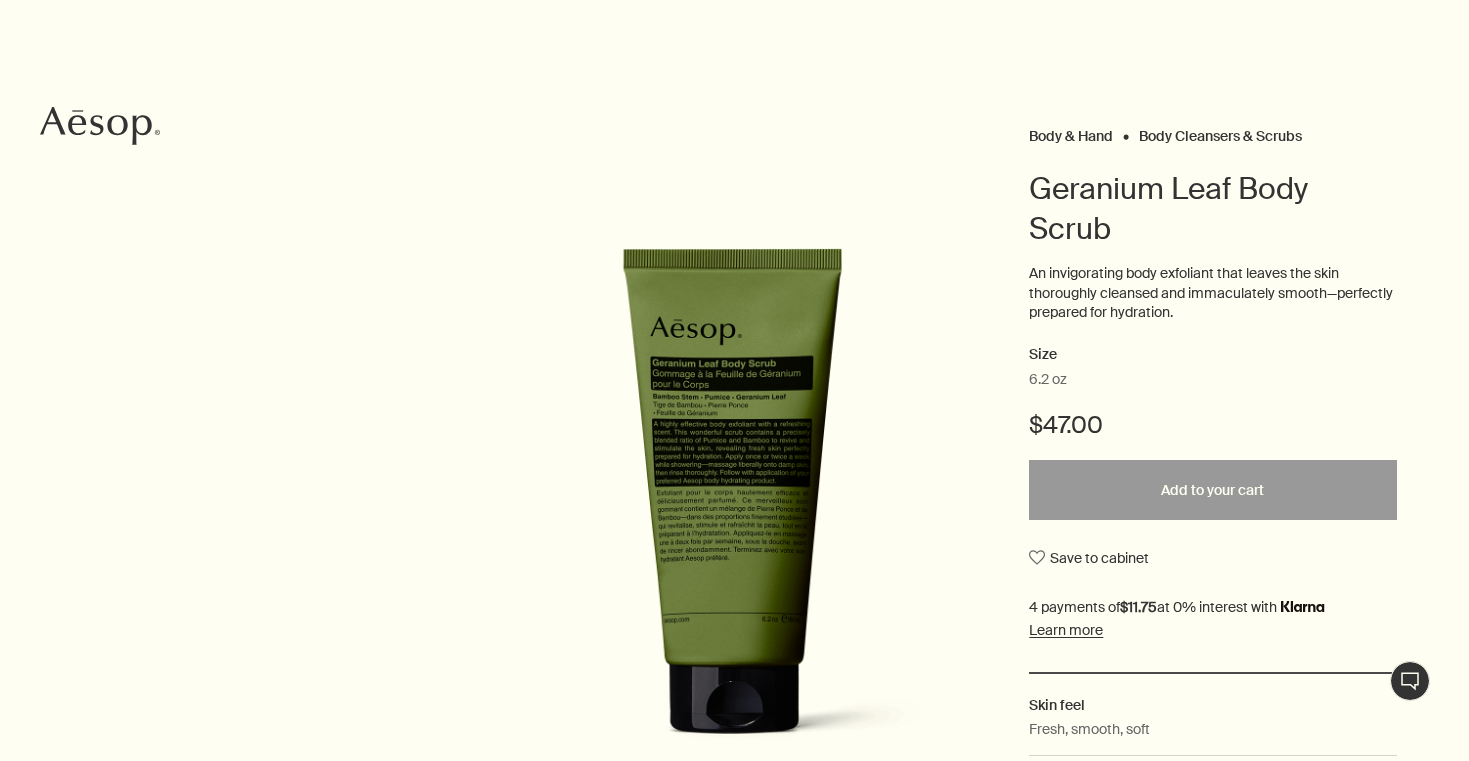 scroll, scrollTop: 0, scrollLeft: 0, axis: both 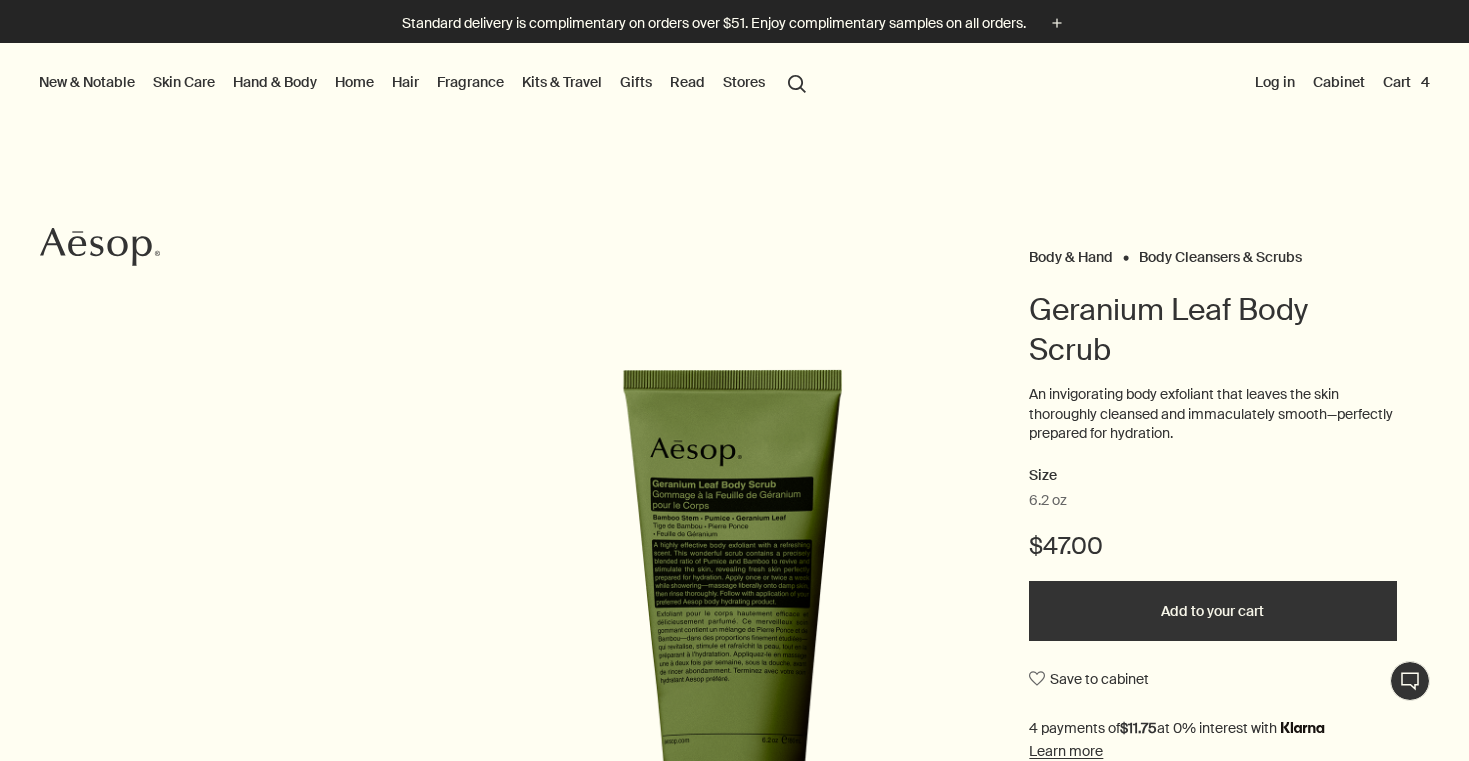 click on "Cart 4" at bounding box center [1406, 82] 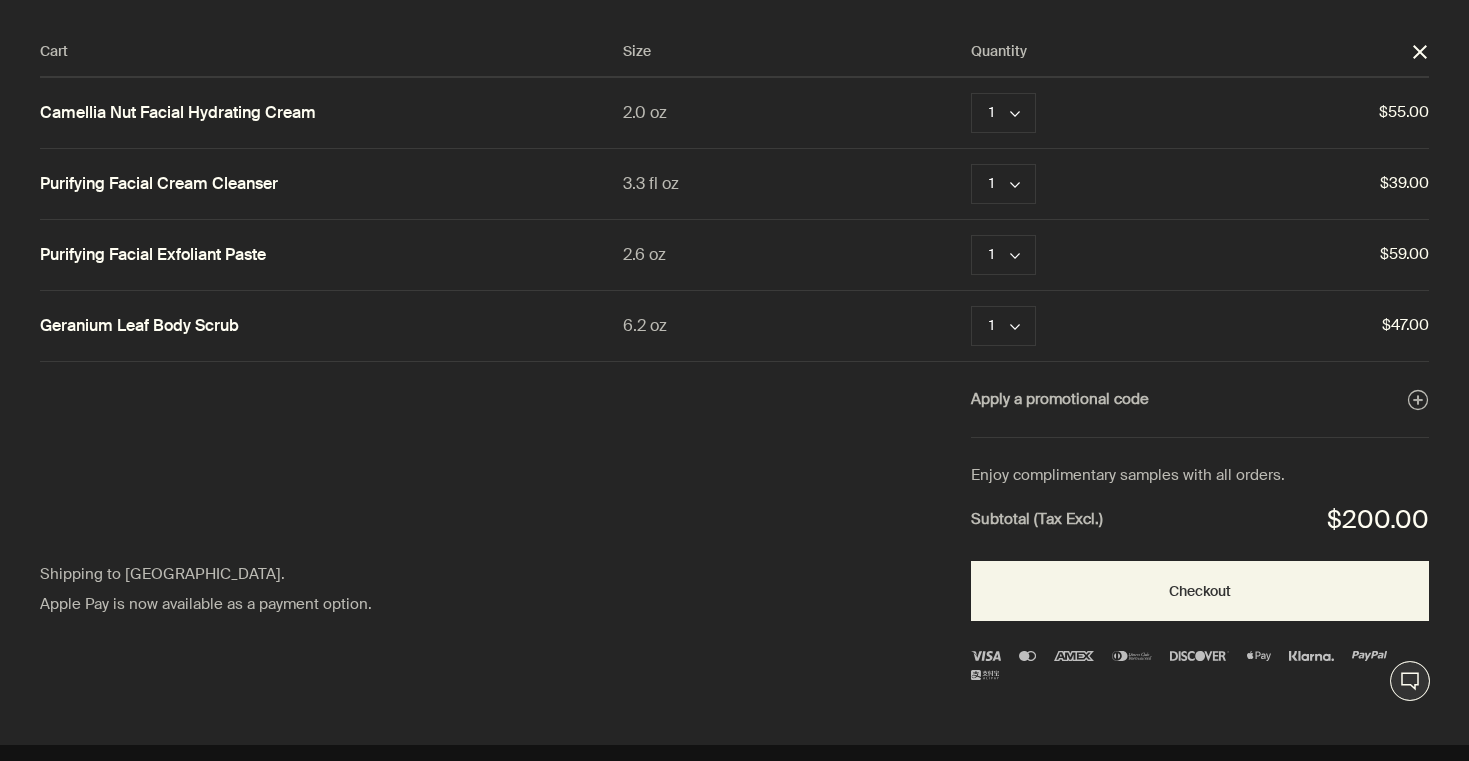 click on "close" at bounding box center (1420, 52) 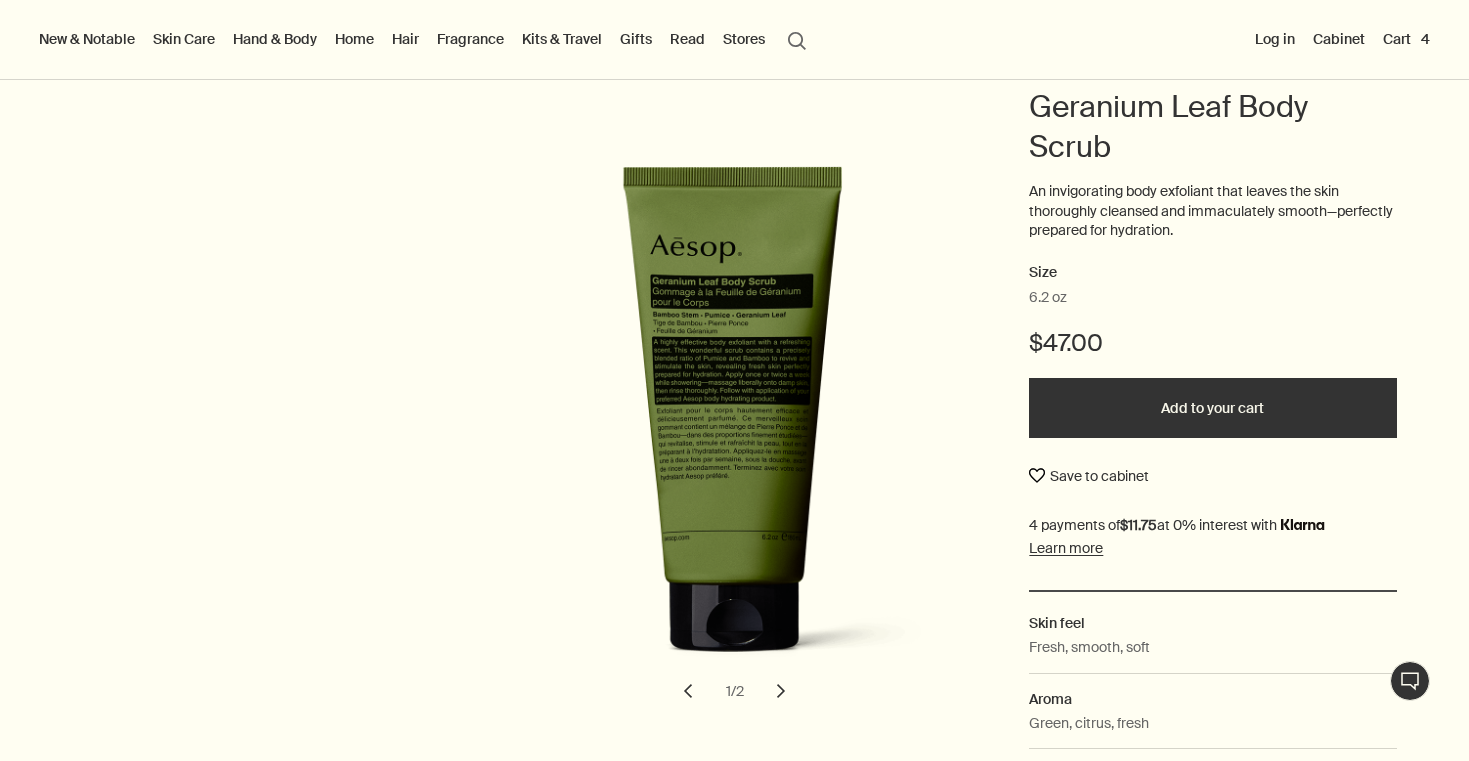scroll, scrollTop: 248, scrollLeft: 0, axis: vertical 